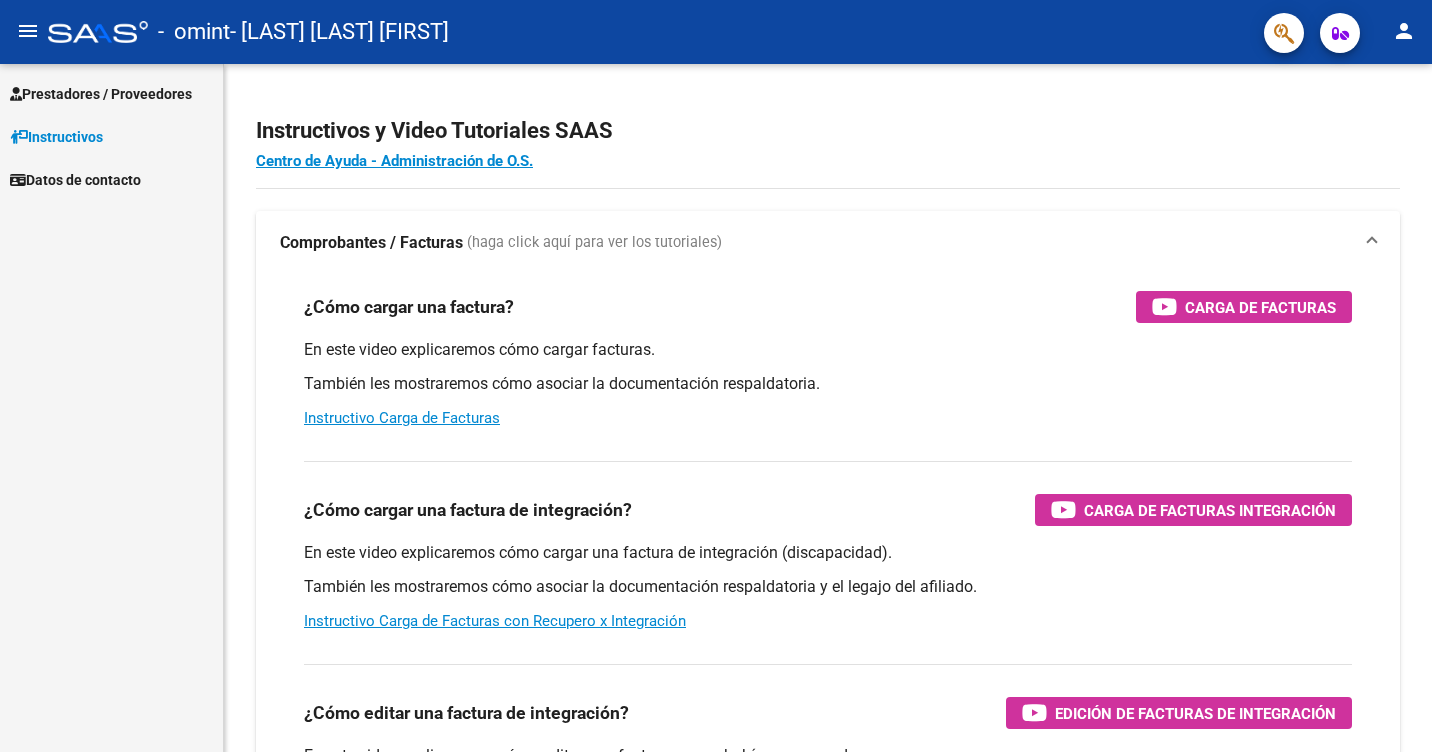 scroll, scrollTop: 0, scrollLeft: 0, axis: both 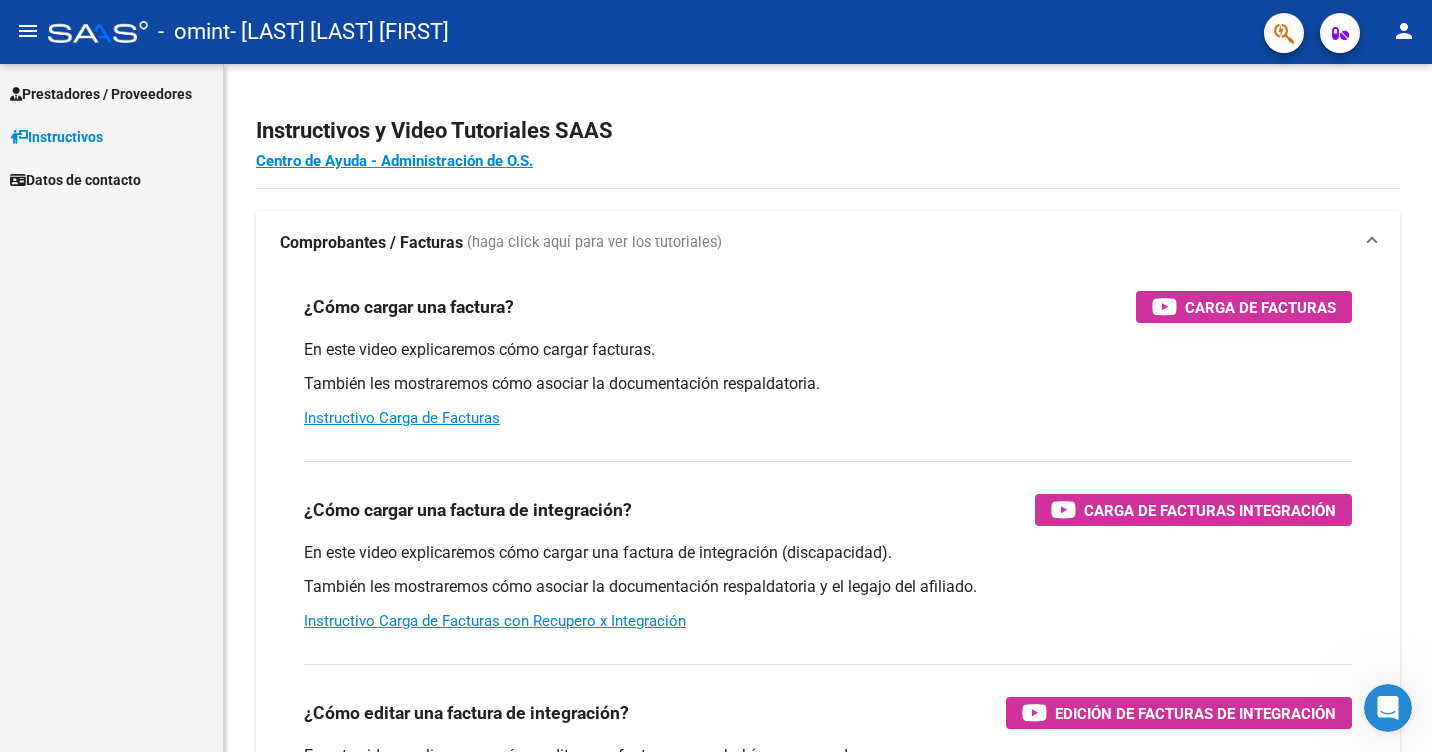 click on "Prestadores / Proveedores" at bounding box center (101, 94) 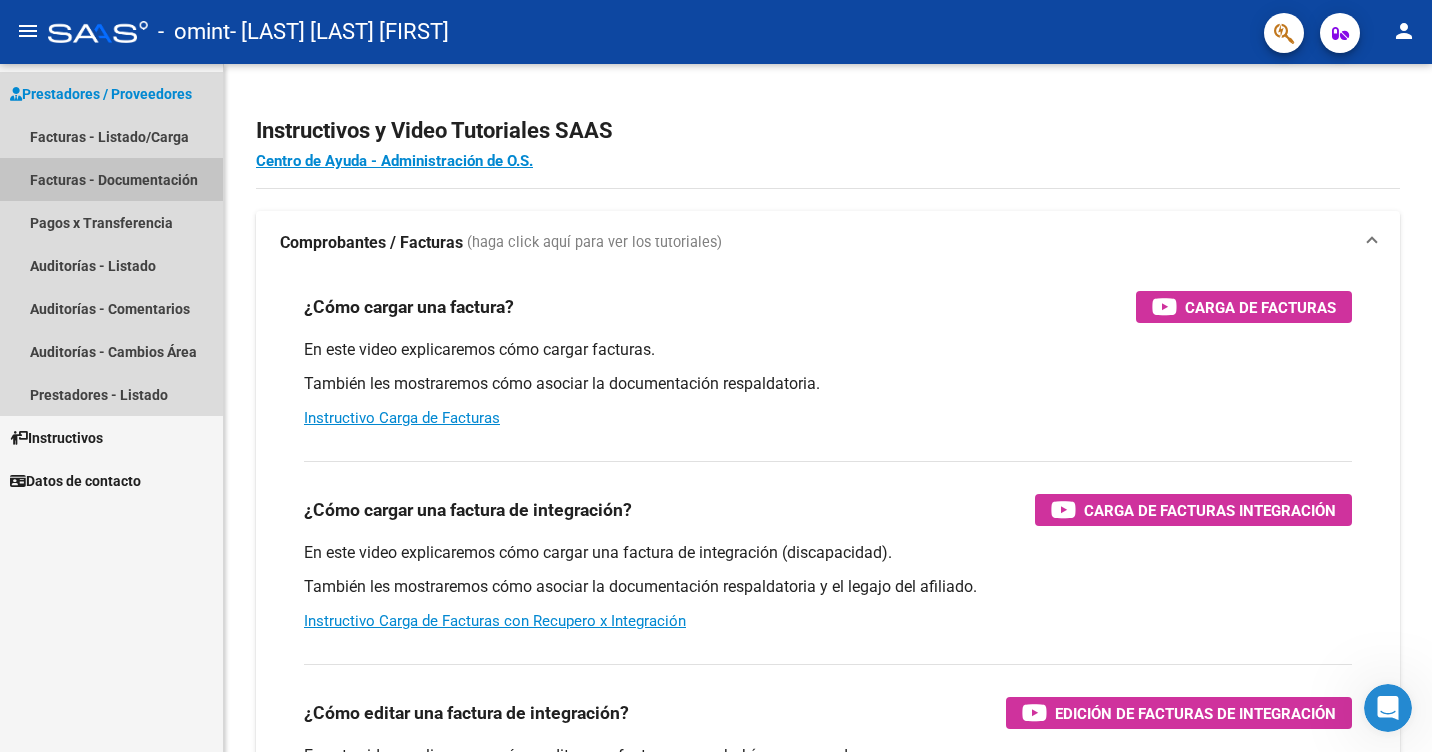 click on "Facturas - Documentación" at bounding box center (111, 179) 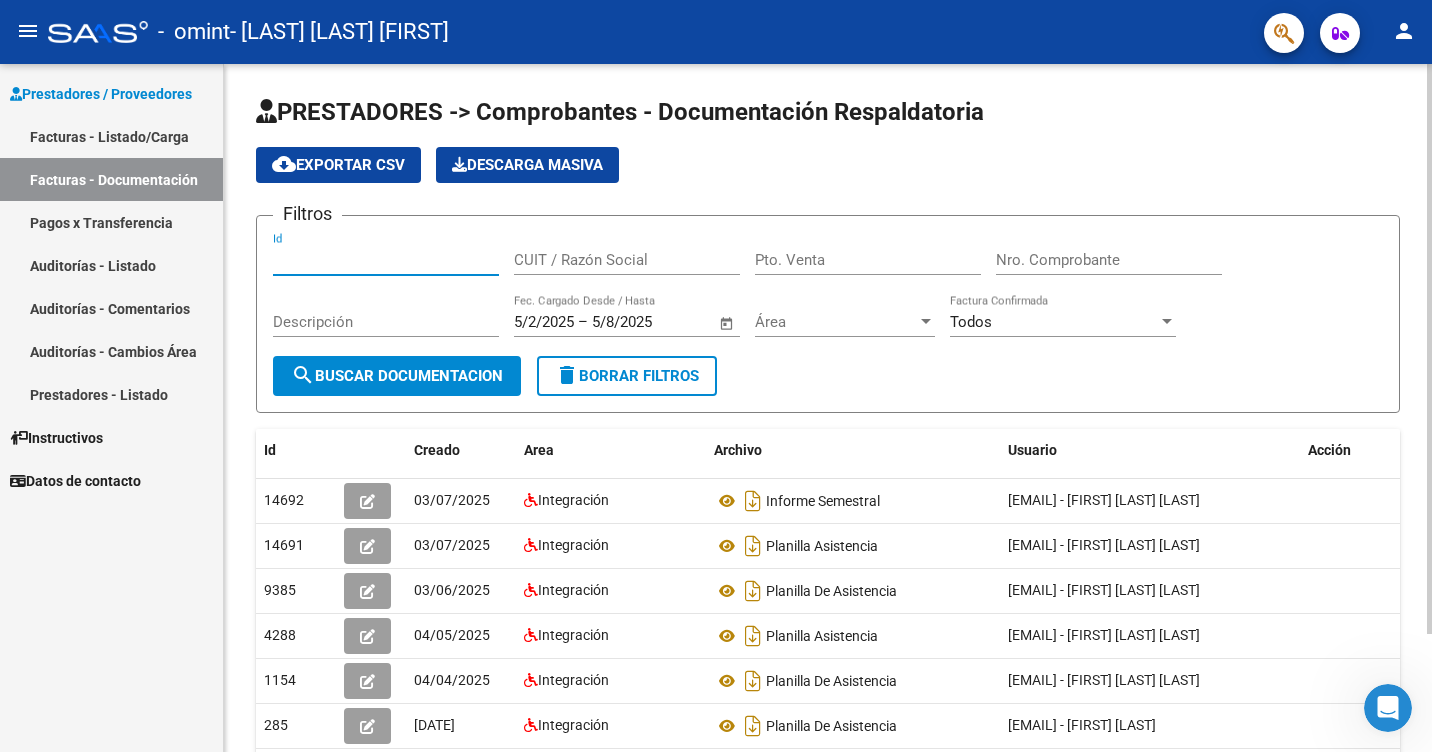 click on "Id" at bounding box center (386, 260) 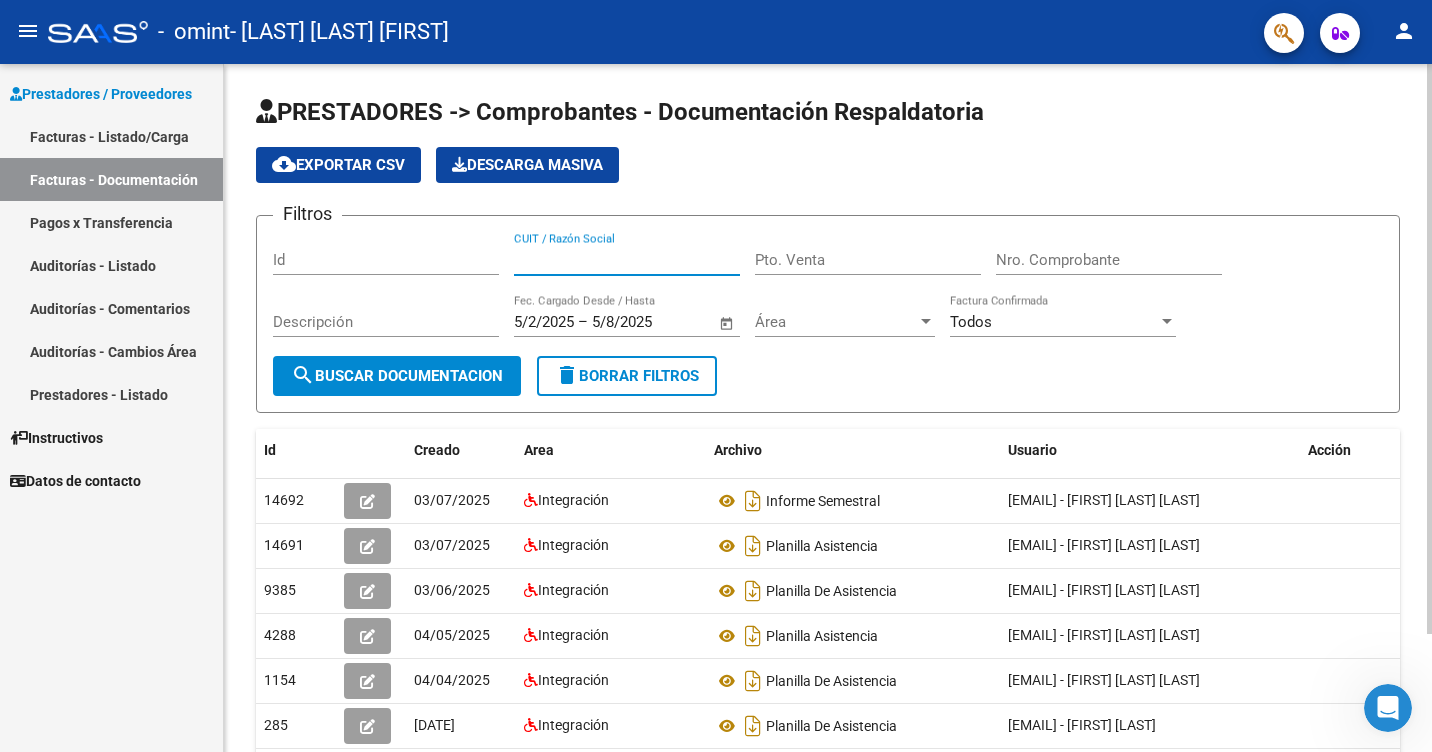 click on "CUIT / Razón Social" at bounding box center (627, 260) 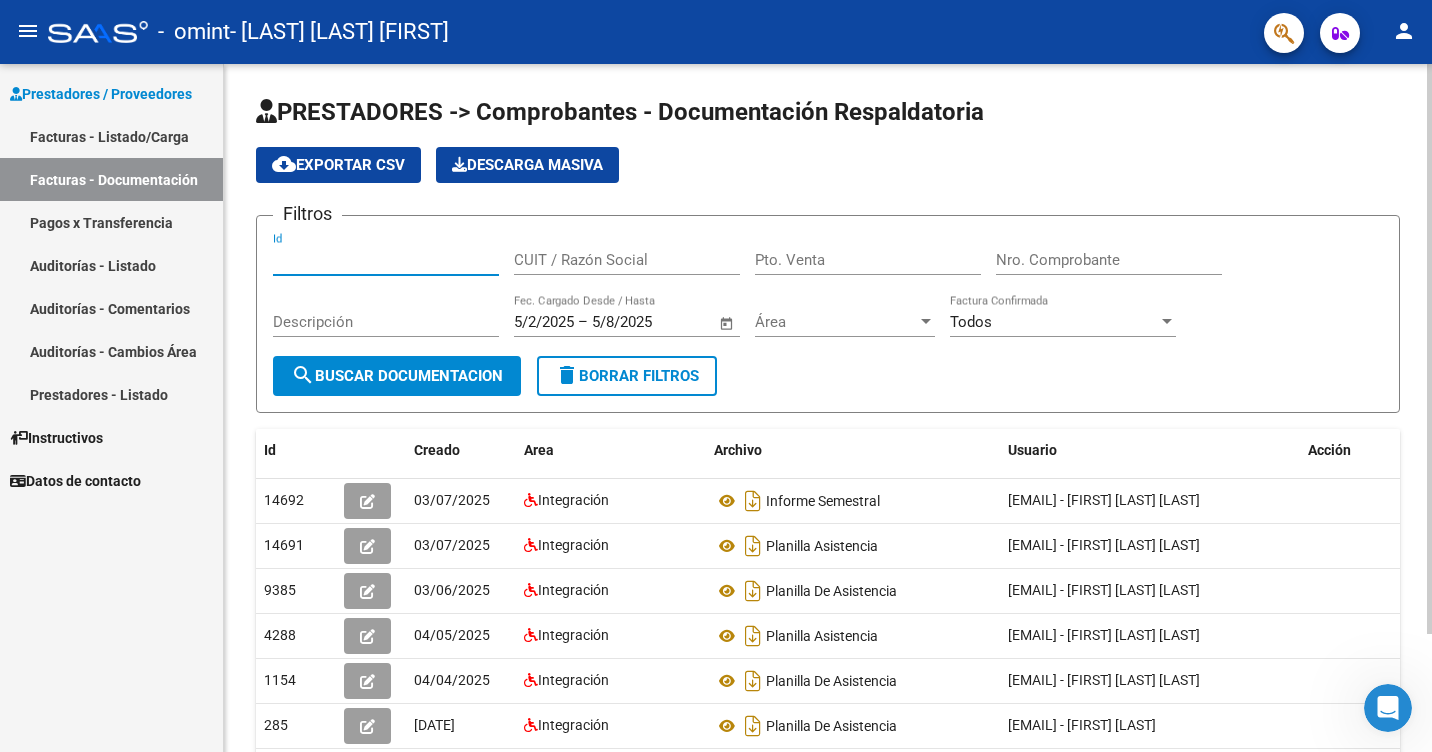 click on "Id" at bounding box center (386, 260) 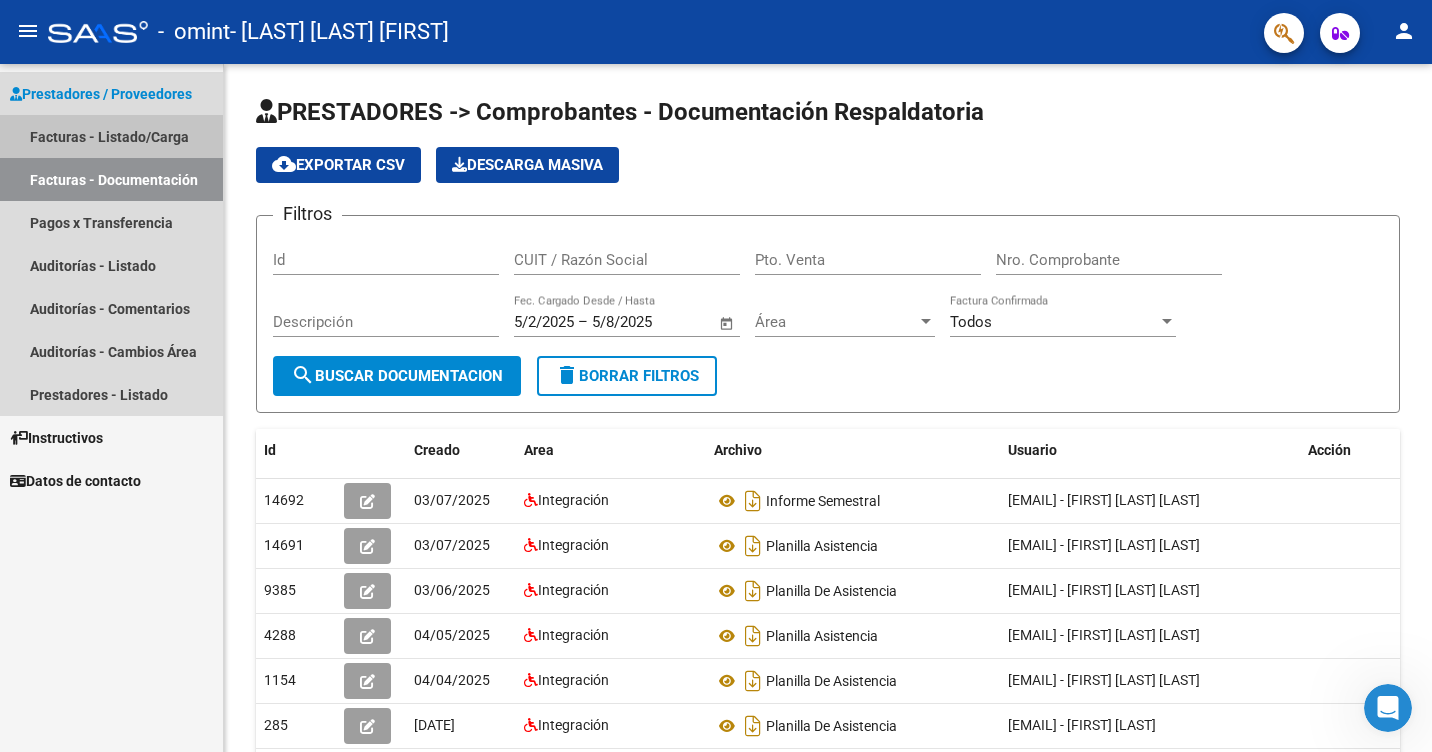 click on "Facturas - Listado/Carga" at bounding box center [111, 136] 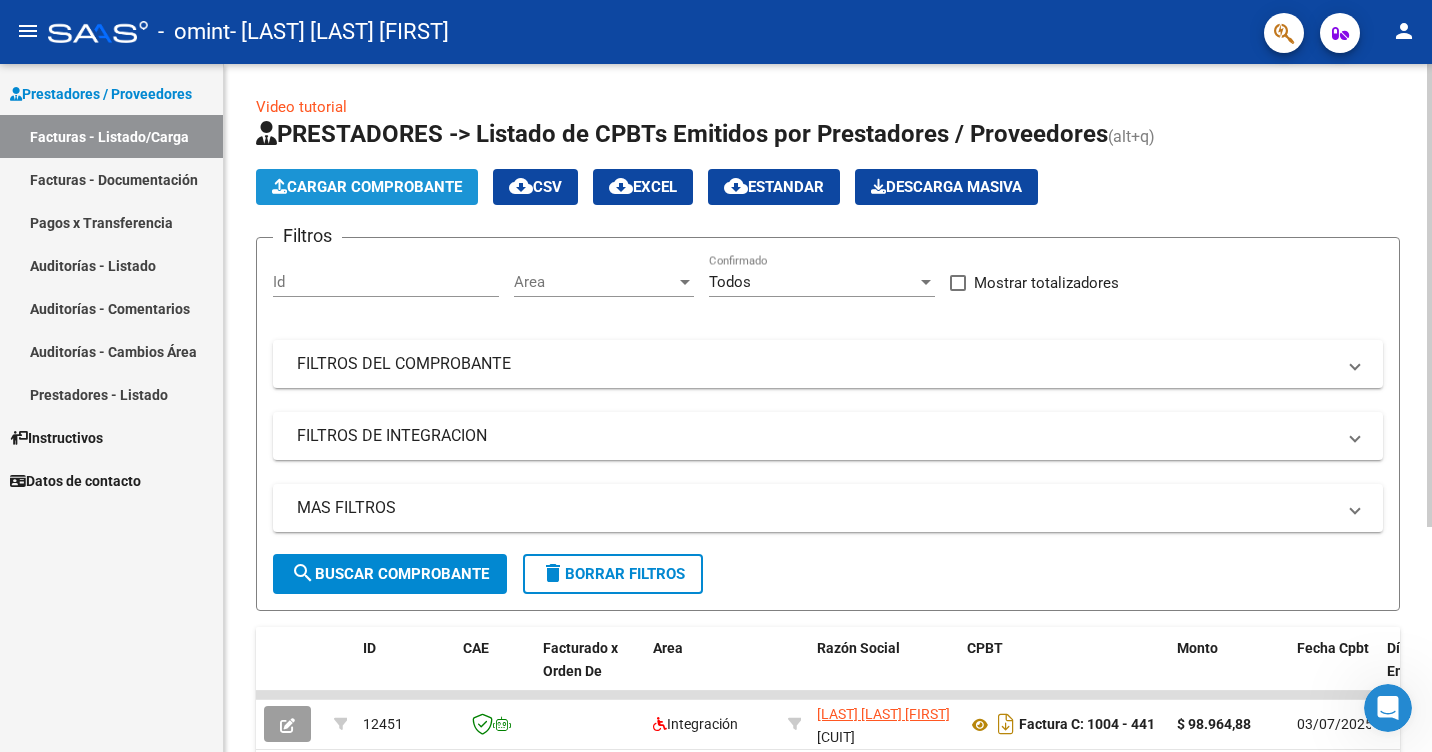 click on "Cargar Comprobante" 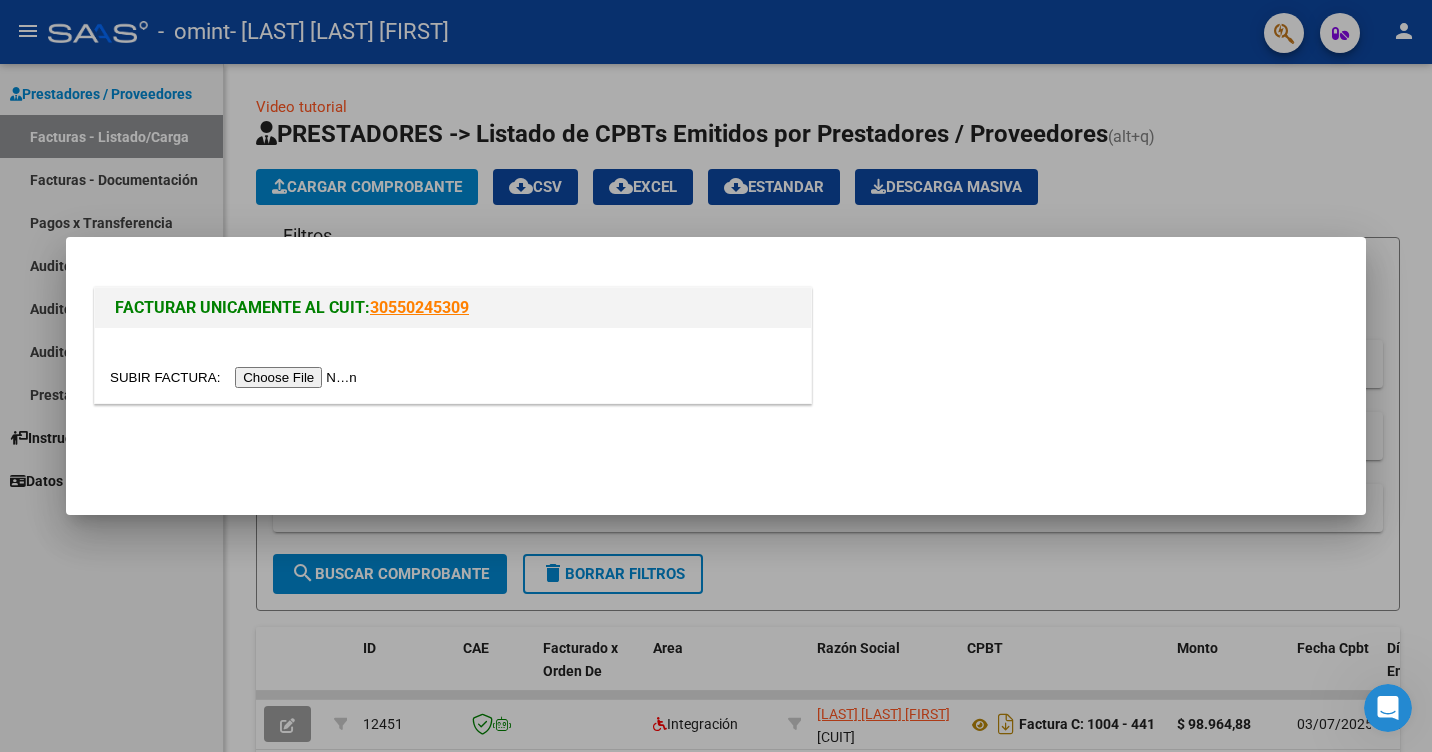 click at bounding box center [236, 377] 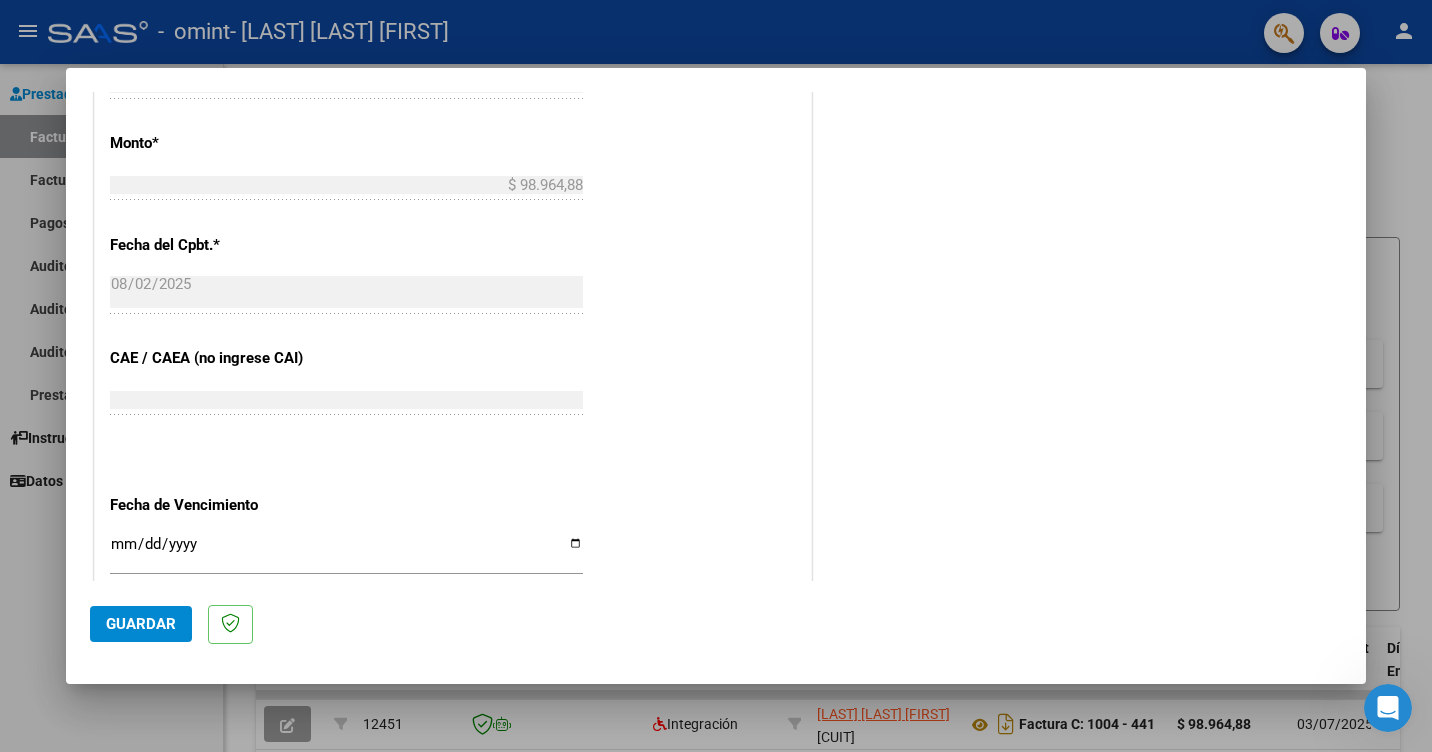 scroll, scrollTop: 1100, scrollLeft: 0, axis: vertical 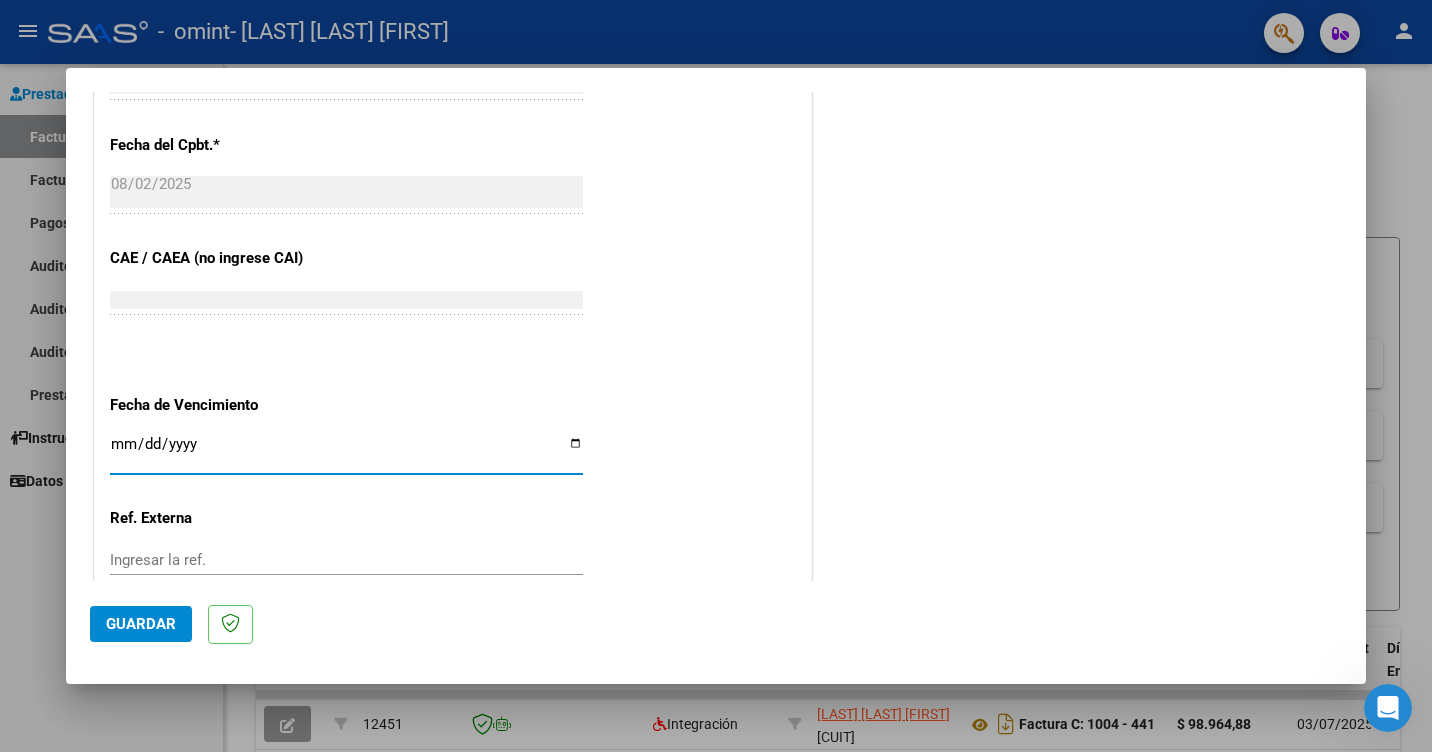 click on "Ingresar la fecha" at bounding box center (346, 452) 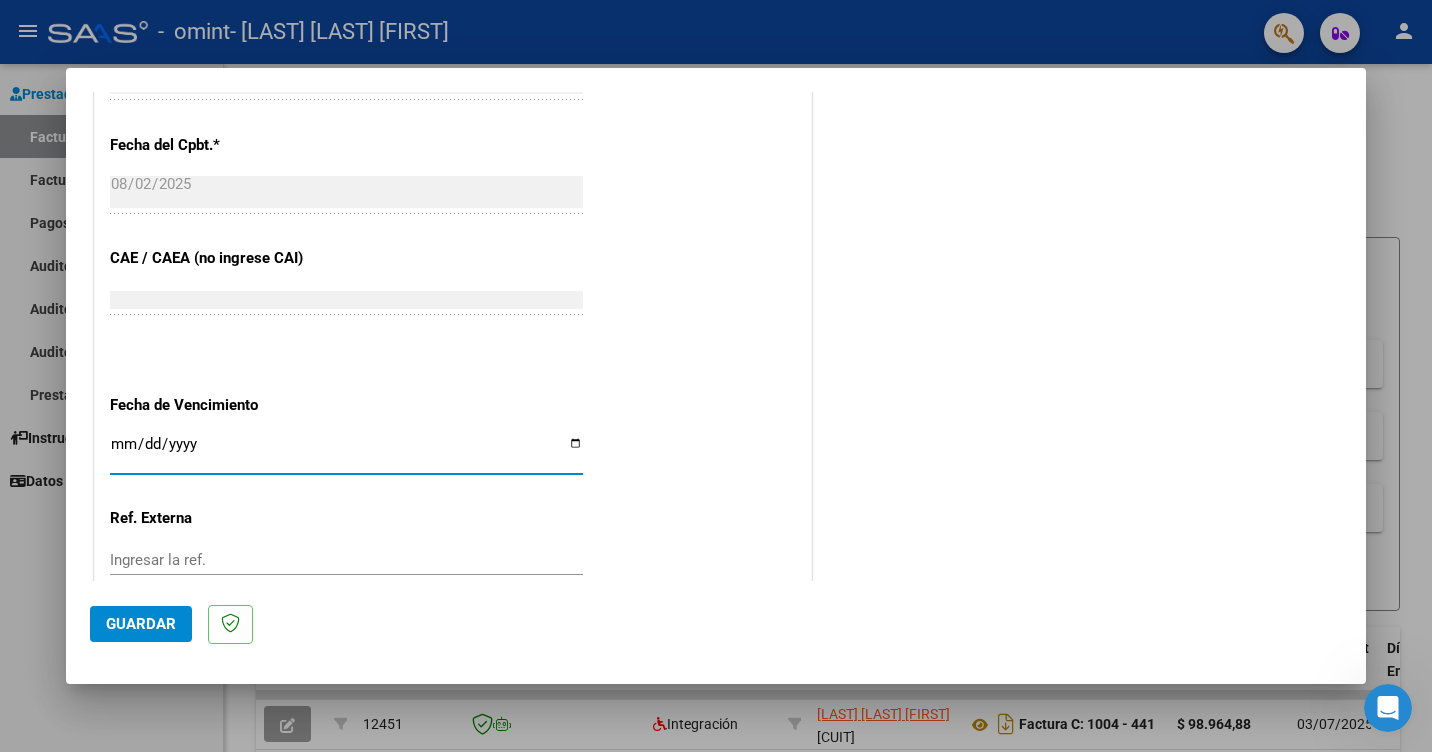 click on "Ingresar la fecha" at bounding box center (346, 452) 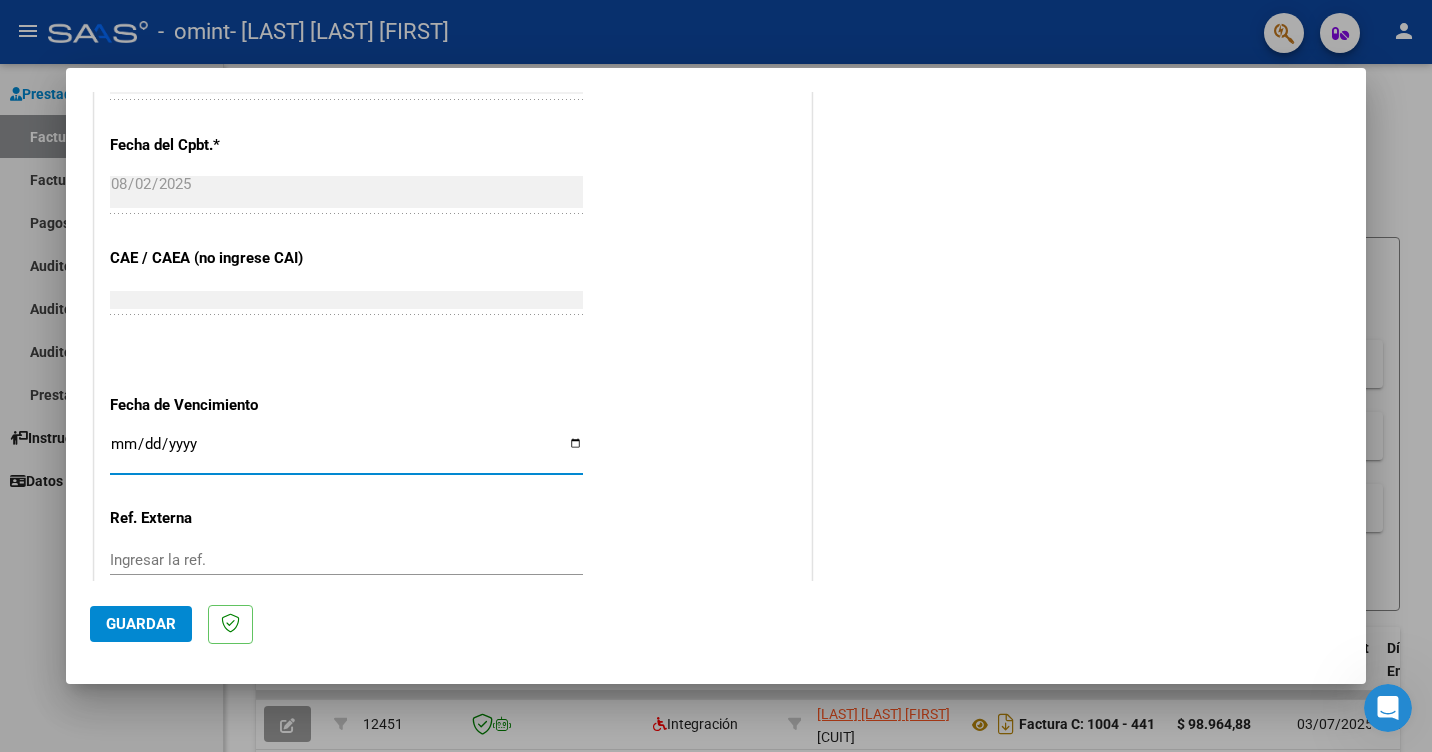 click on "Ingresar la fecha" at bounding box center [346, 452] 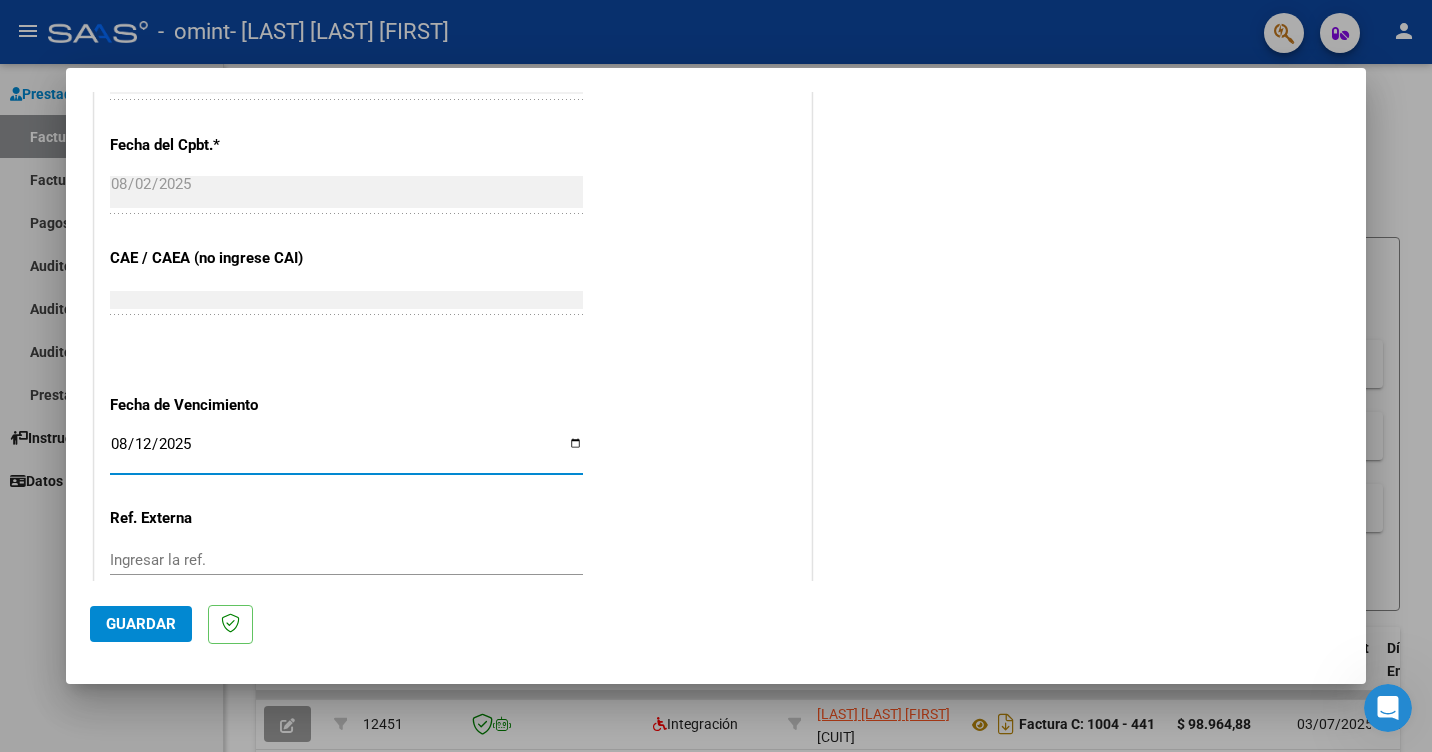 scroll, scrollTop: 1234, scrollLeft: 0, axis: vertical 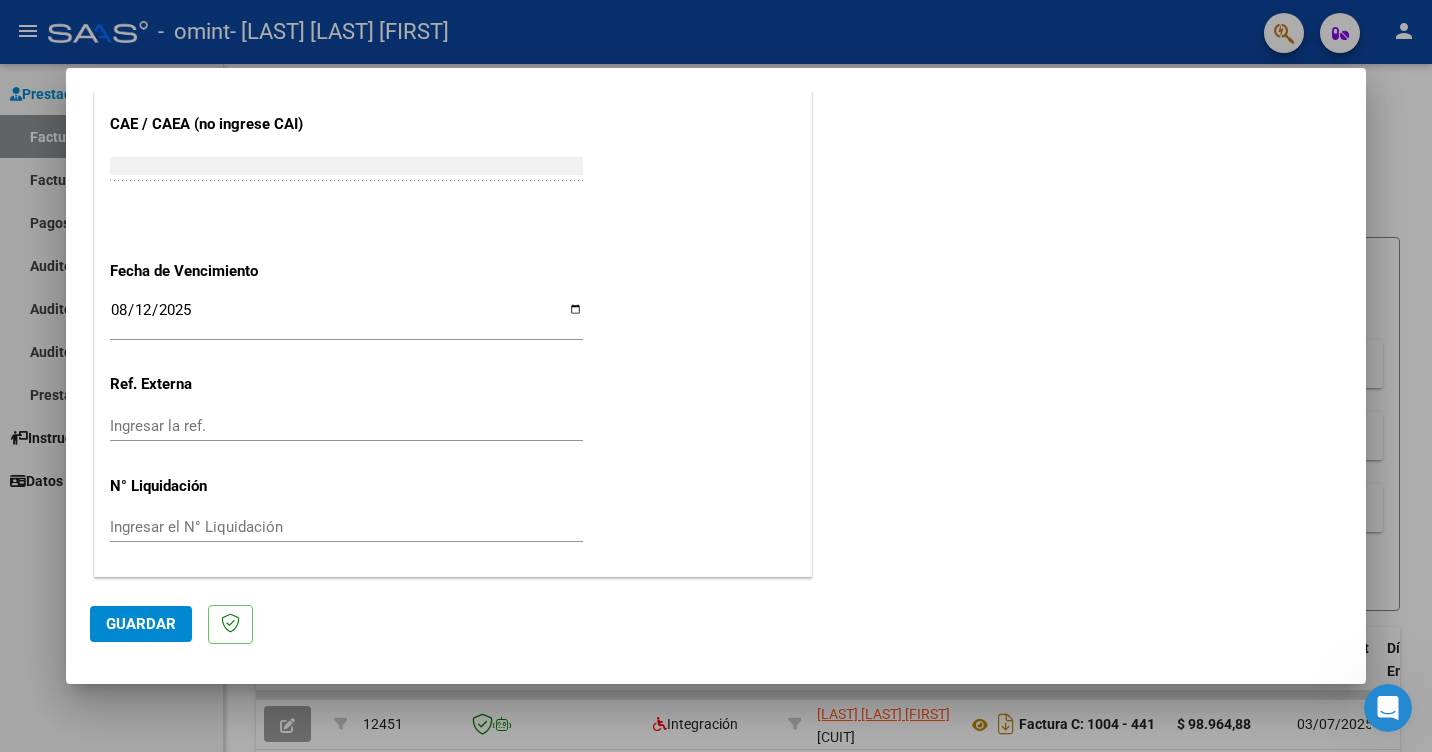 click on "Ingresar la ref." 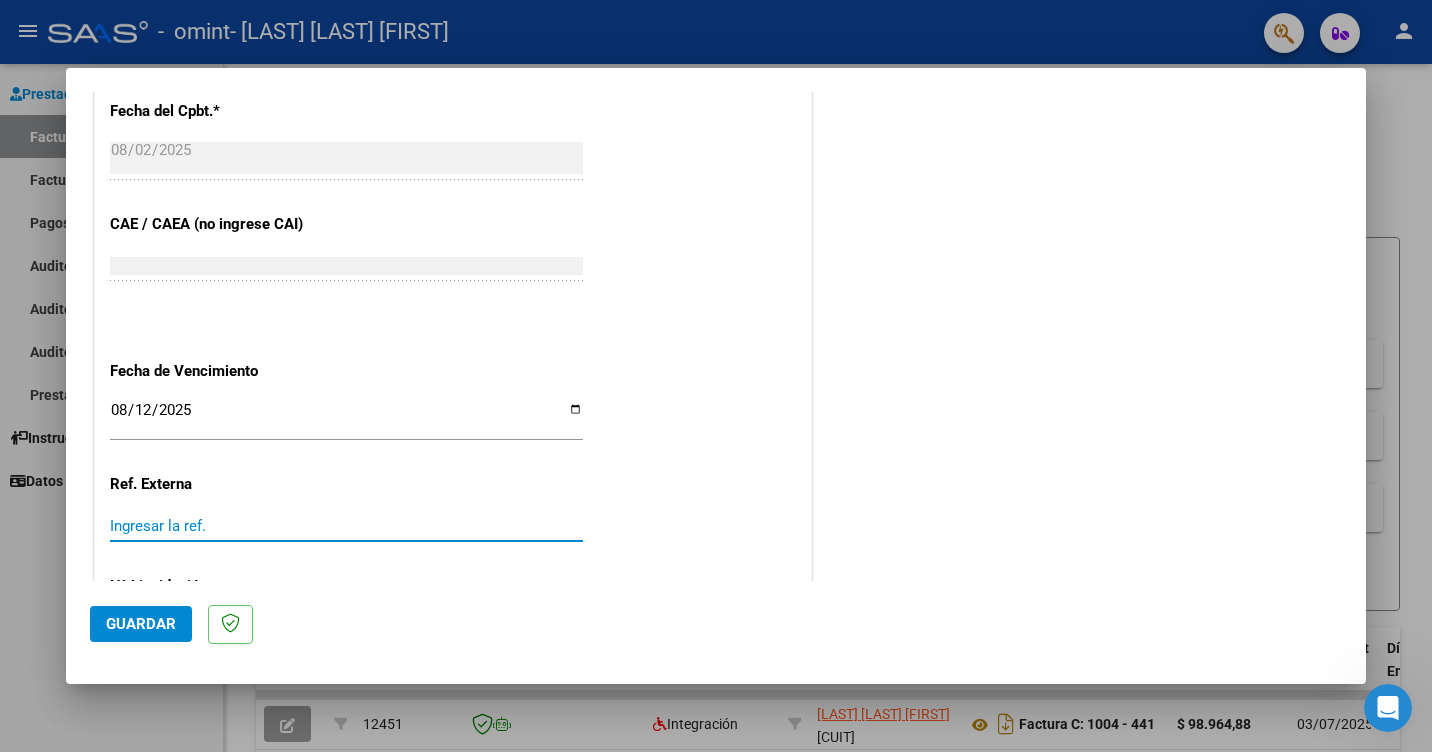 scroll, scrollTop: 1234, scrollLeft: 0, axis: vertical 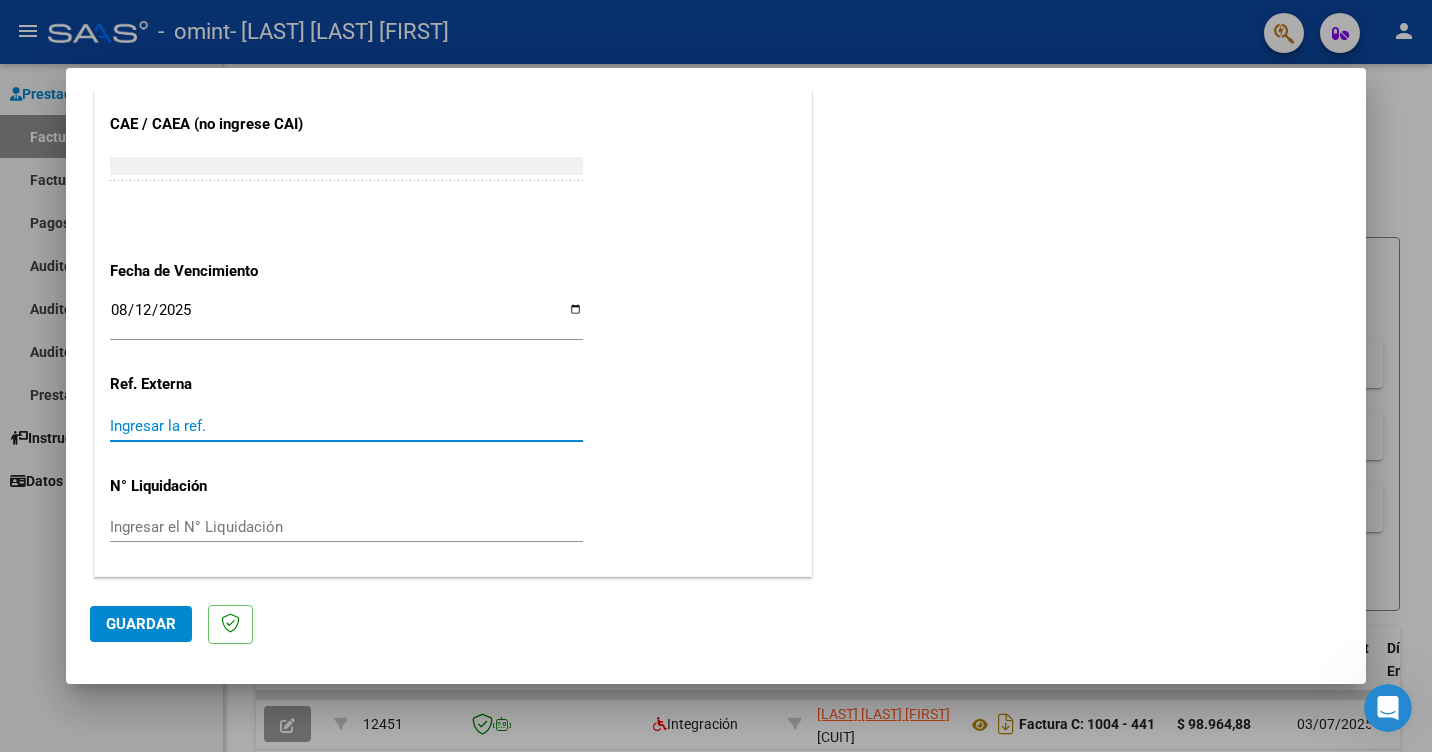 click on "Ingresar la ref." at bounding box center (346, 426) 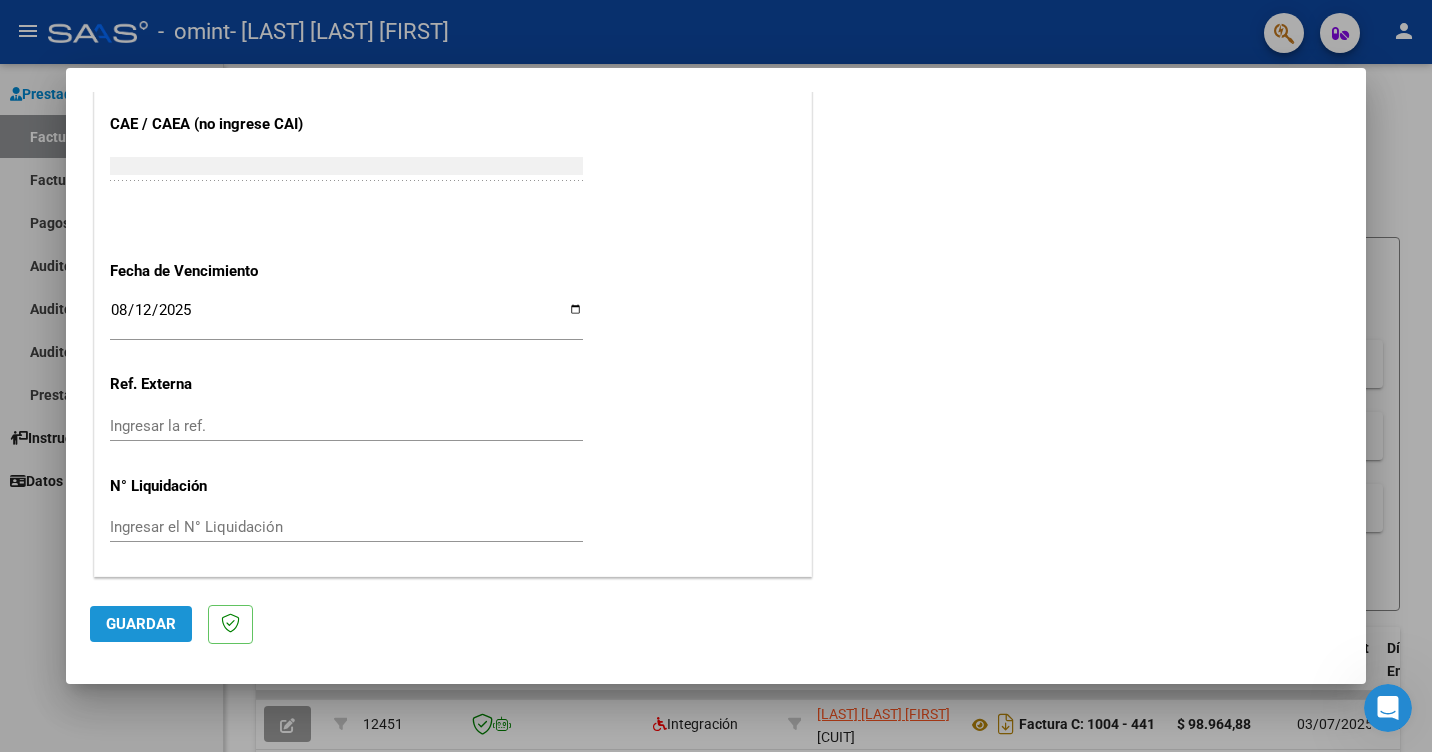 click on "Guardar" 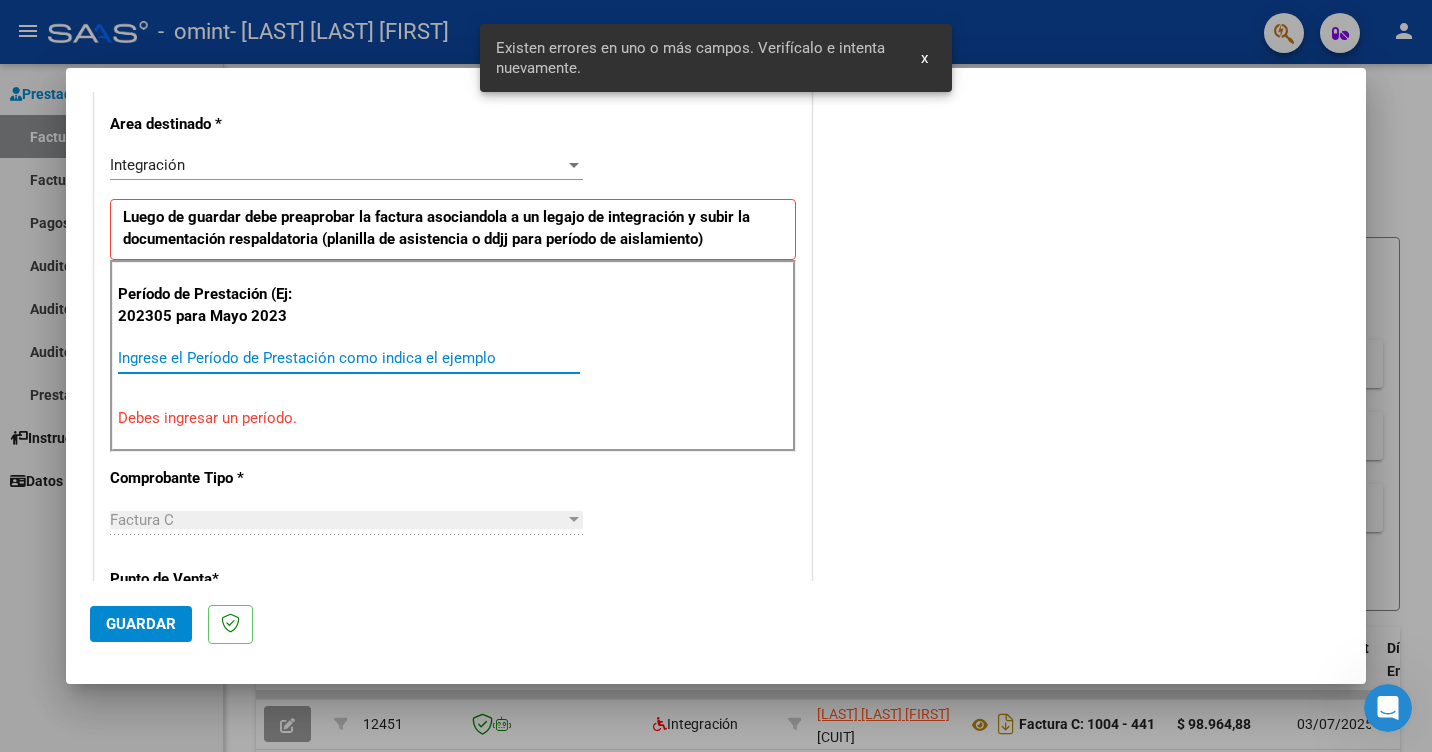 click on "Ingrese el Período de Prestación como indica el ejemplo" at bounding box center [349, 358] 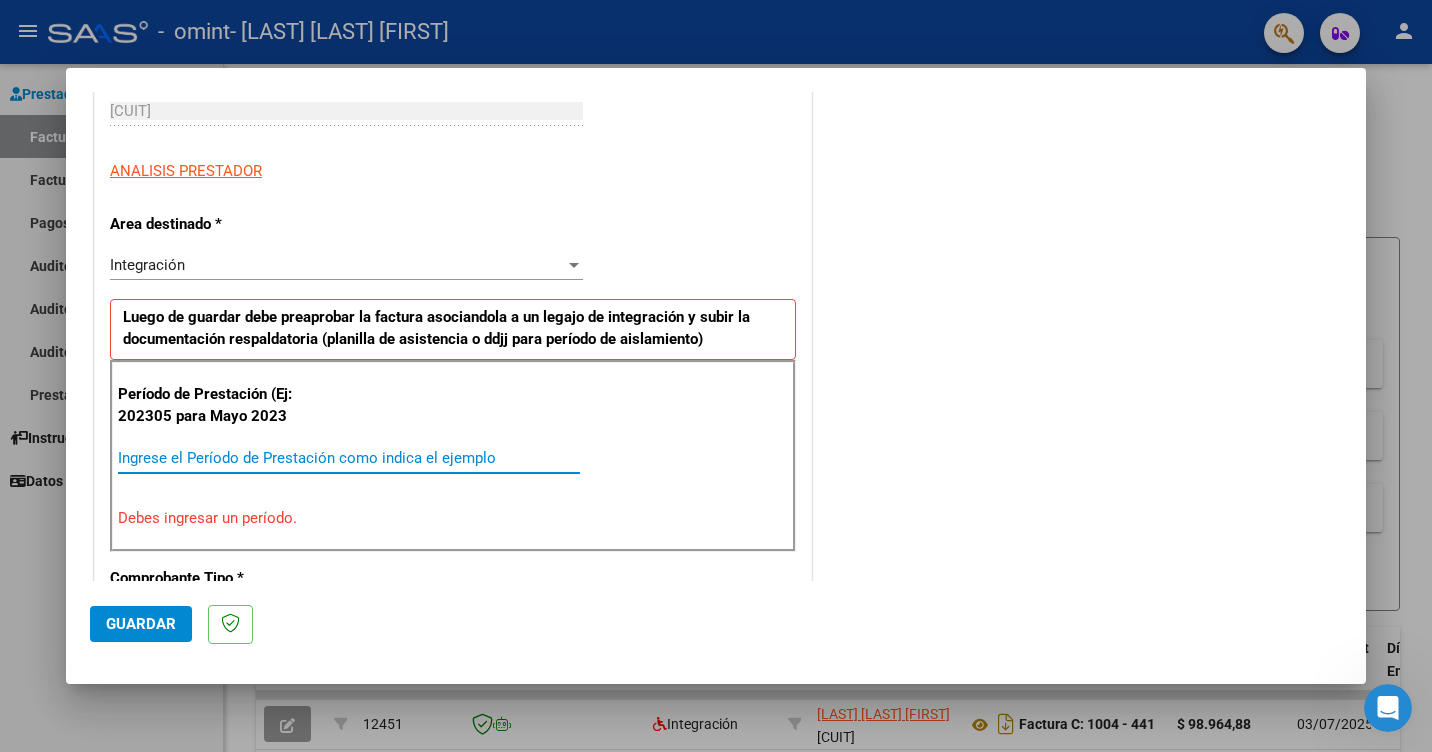 scroll, scrollTop: 414, scrollLeft: 0, axis: vertical 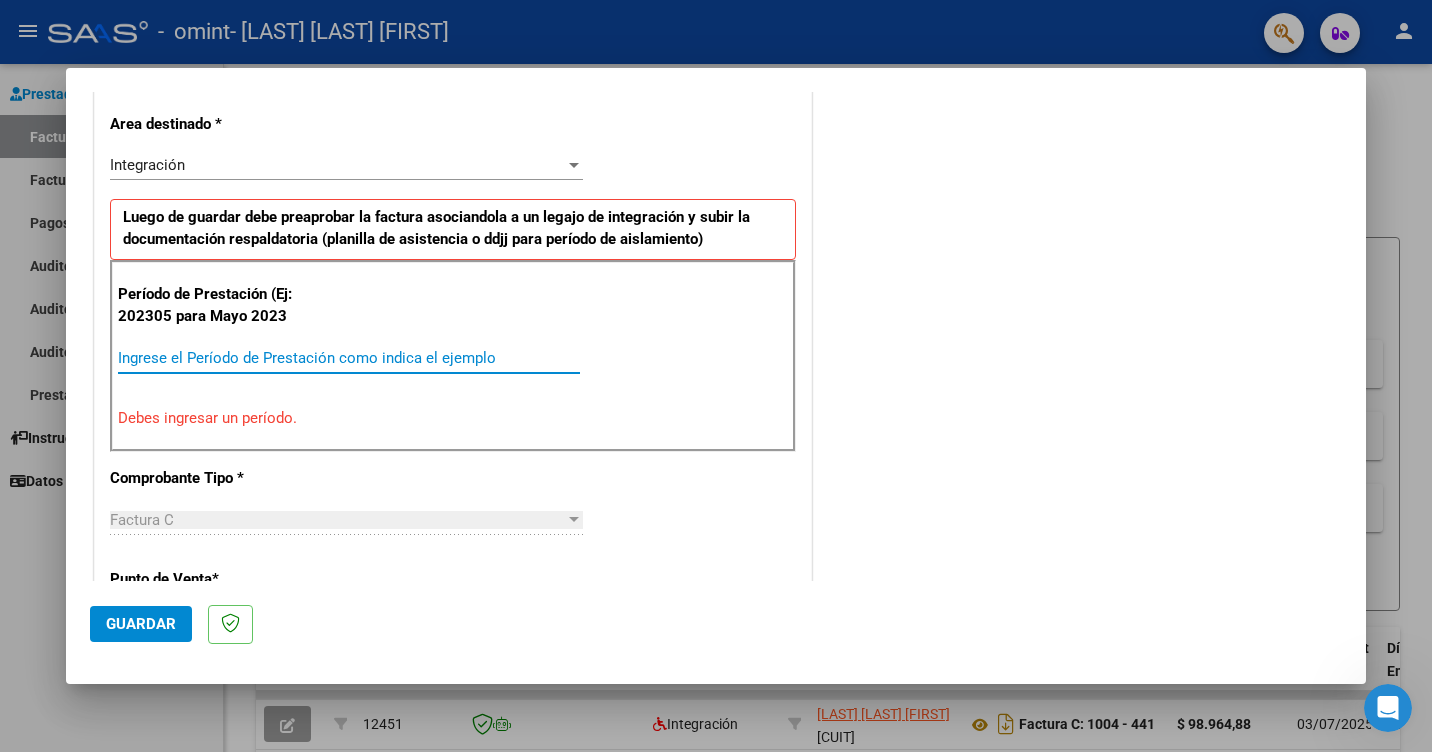 click on "Ingrese el Período de Prestación como indica el ejemplo" at bounding box center [349, 358] 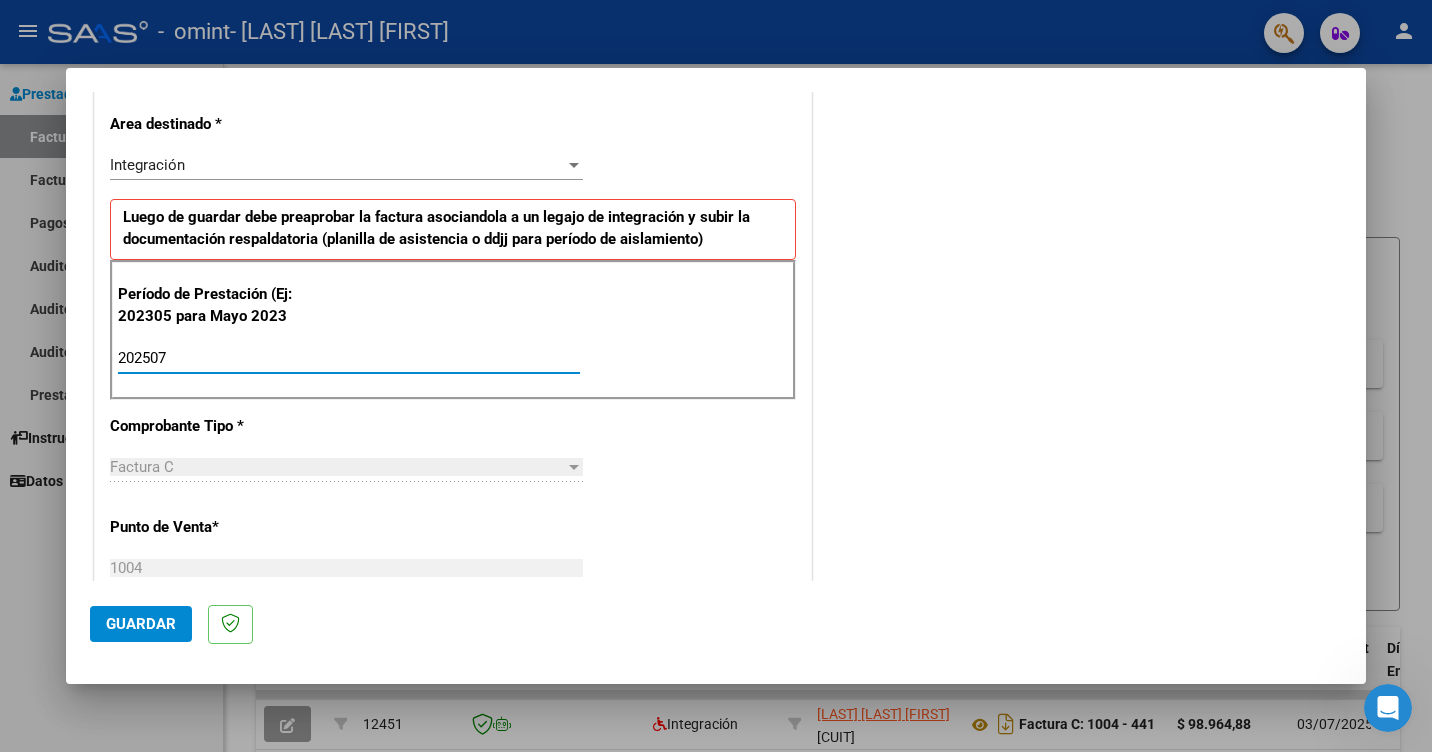 type on "202507" 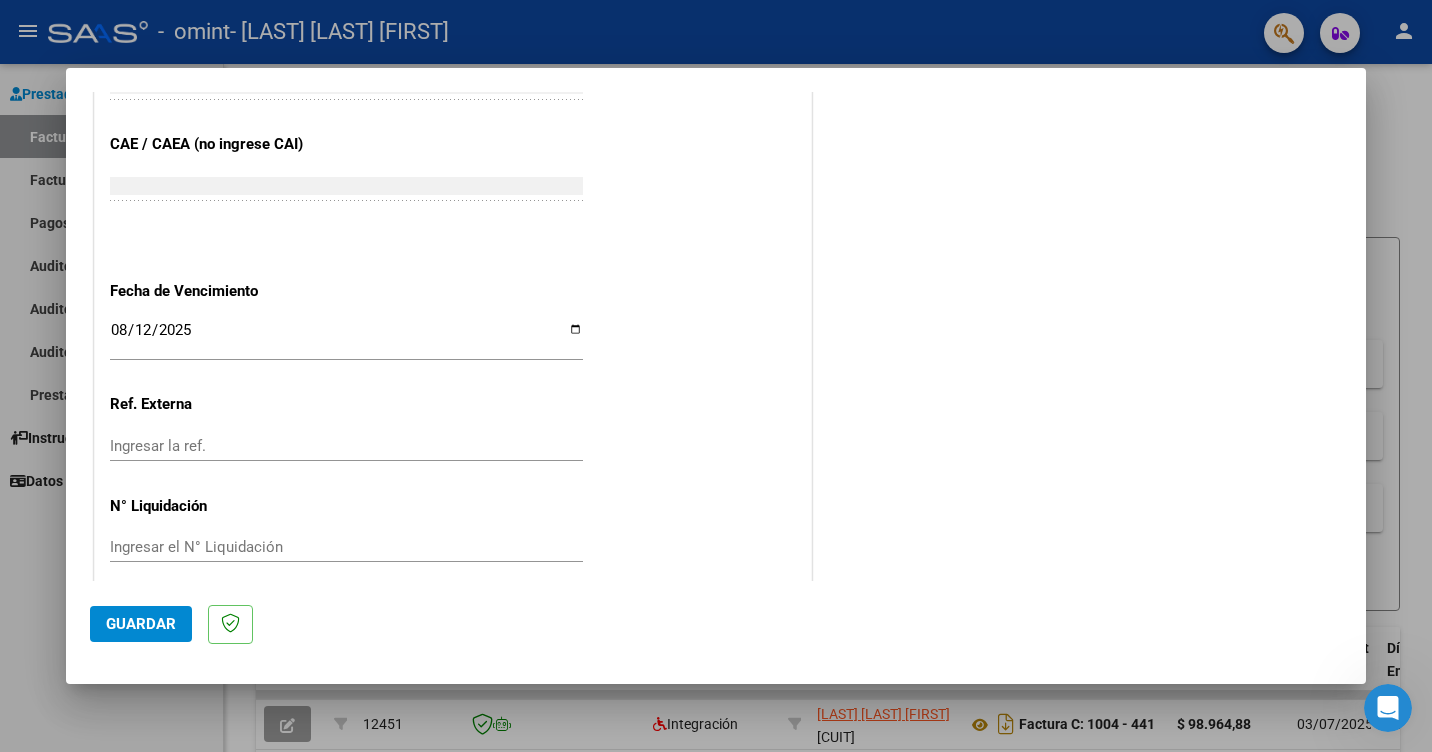 scroll, scrollTop: 1234, scrollLeft: 0, axis: vertical 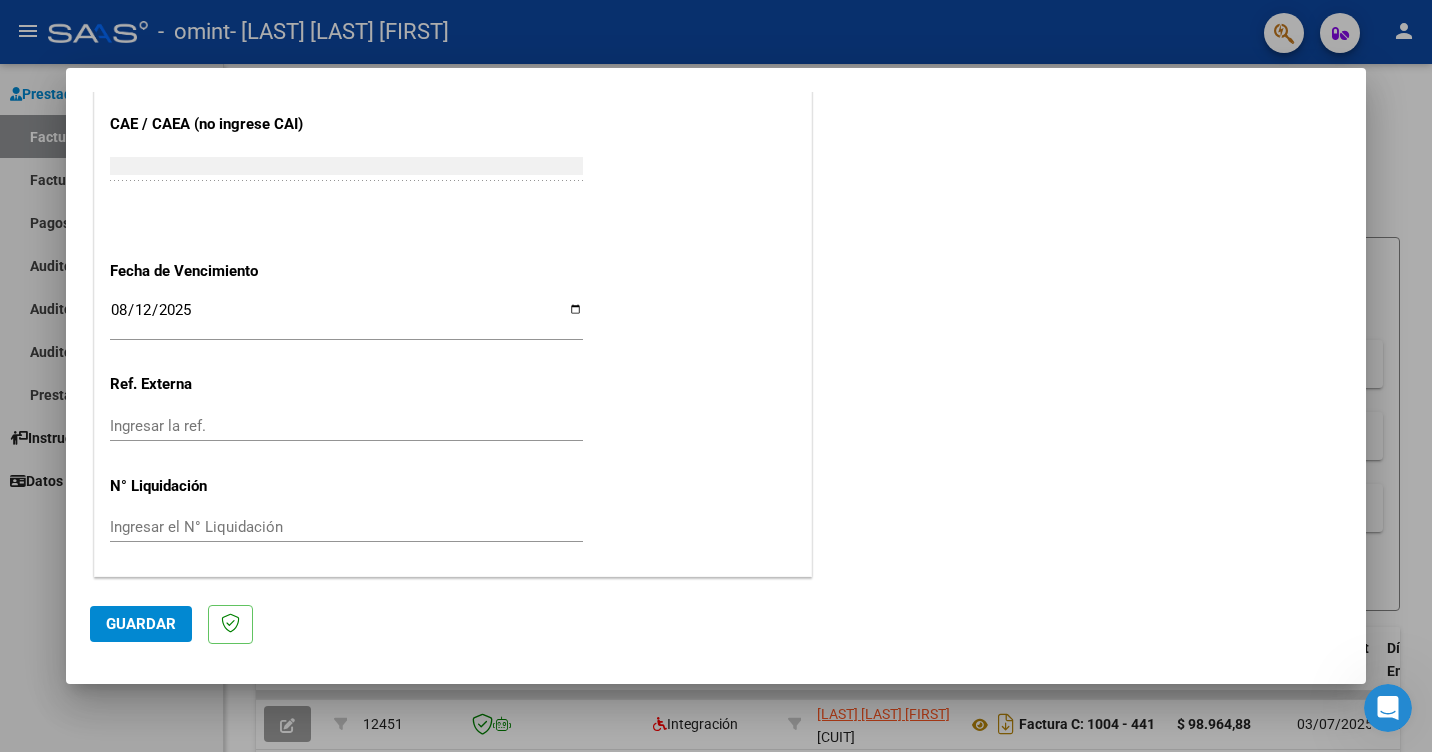 click on "Guardar" 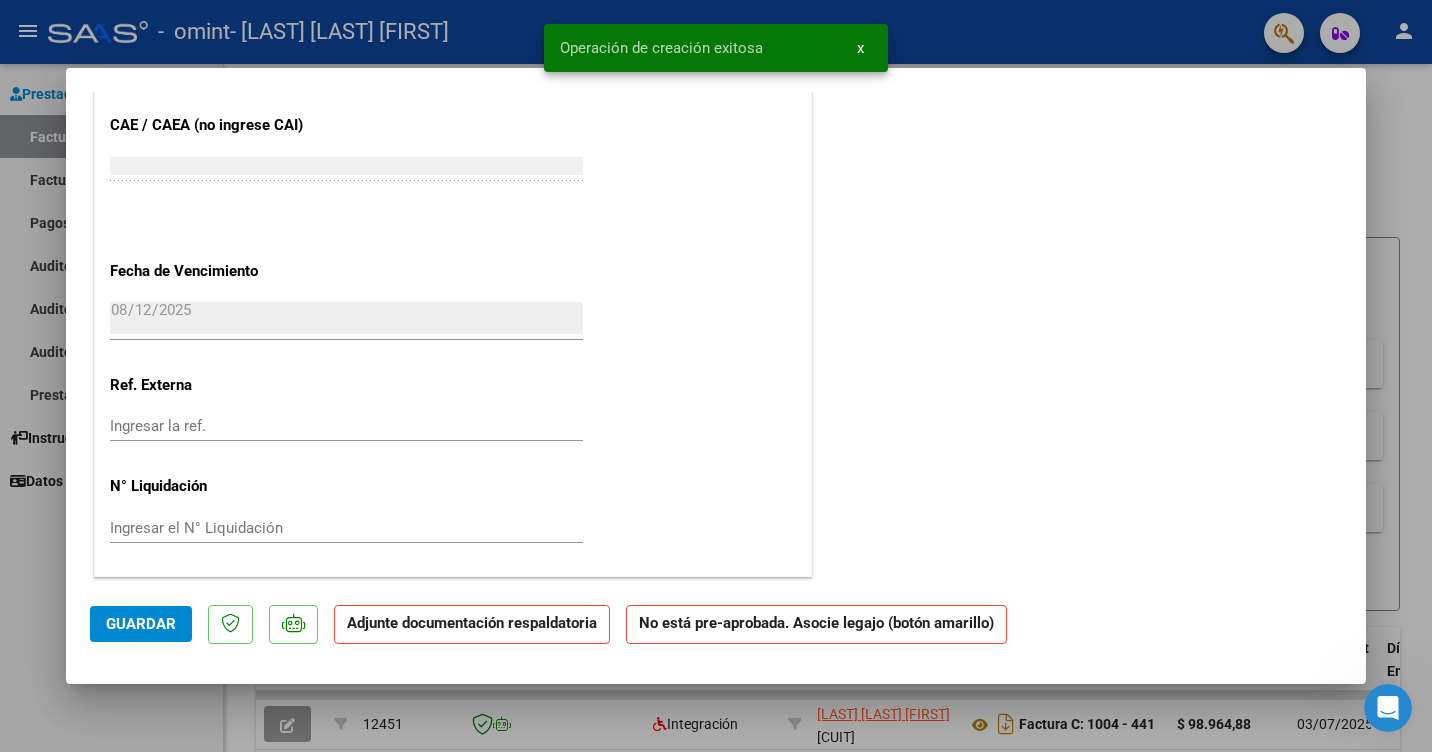 scroll, scrollTop: 0, scrollLeft: 0, axis: both 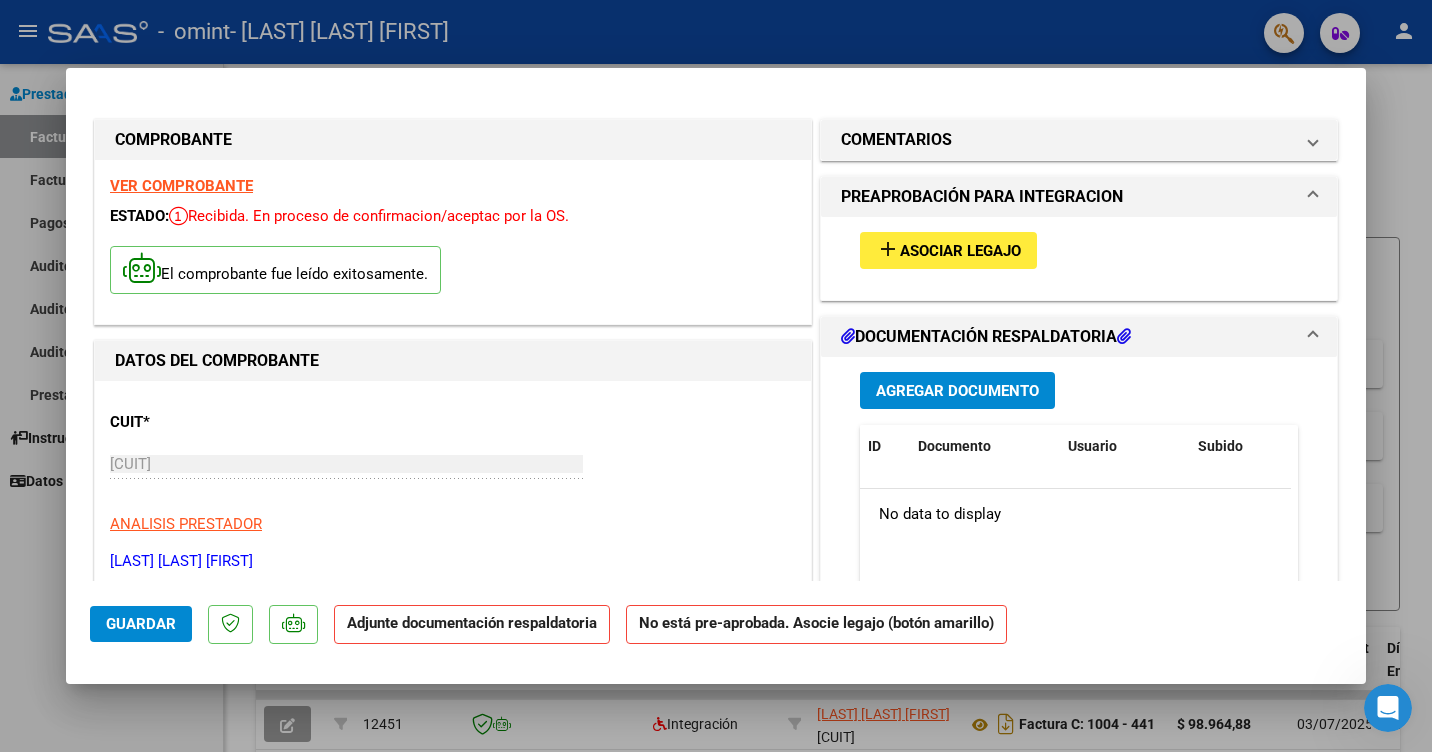 click on "Asociar Legajo" at bounding box center (960, 251) 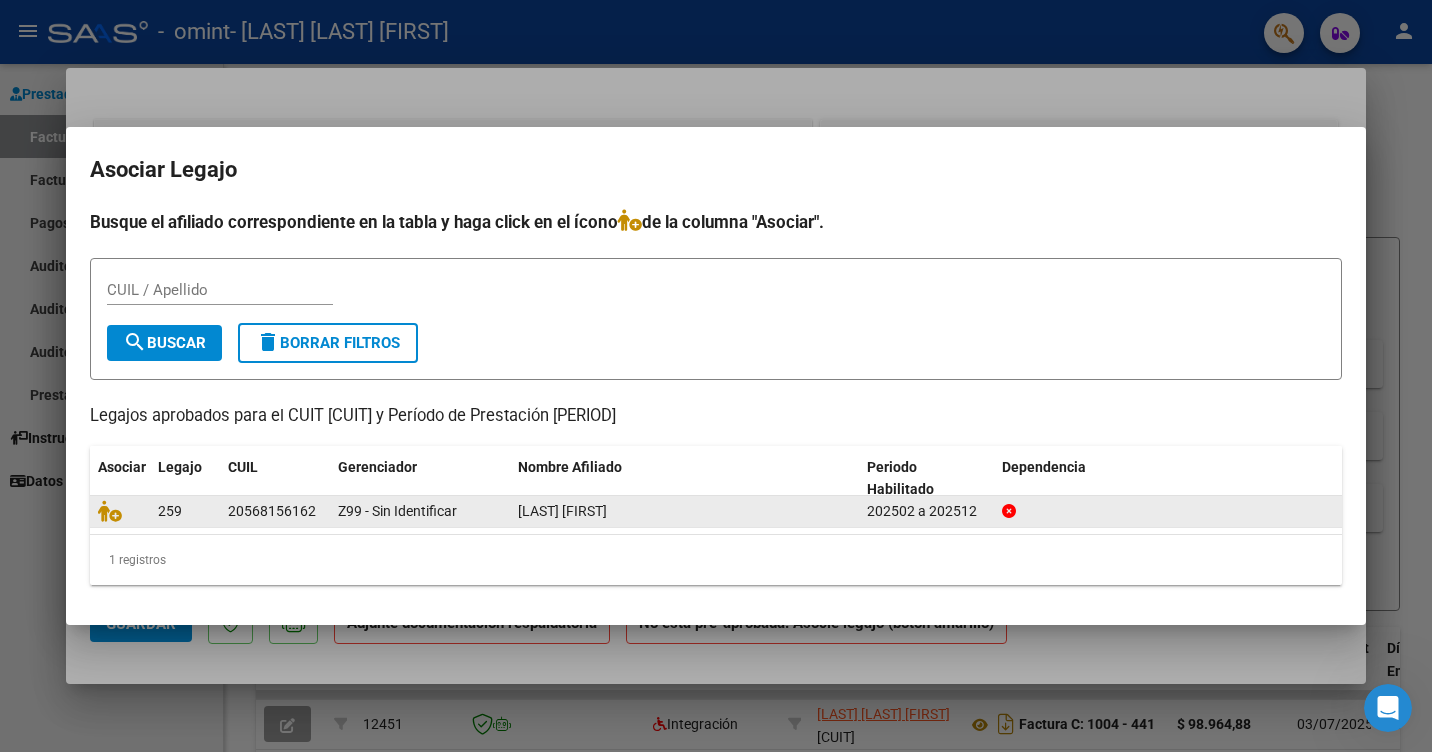 click on "[LAST] [FIRST]" 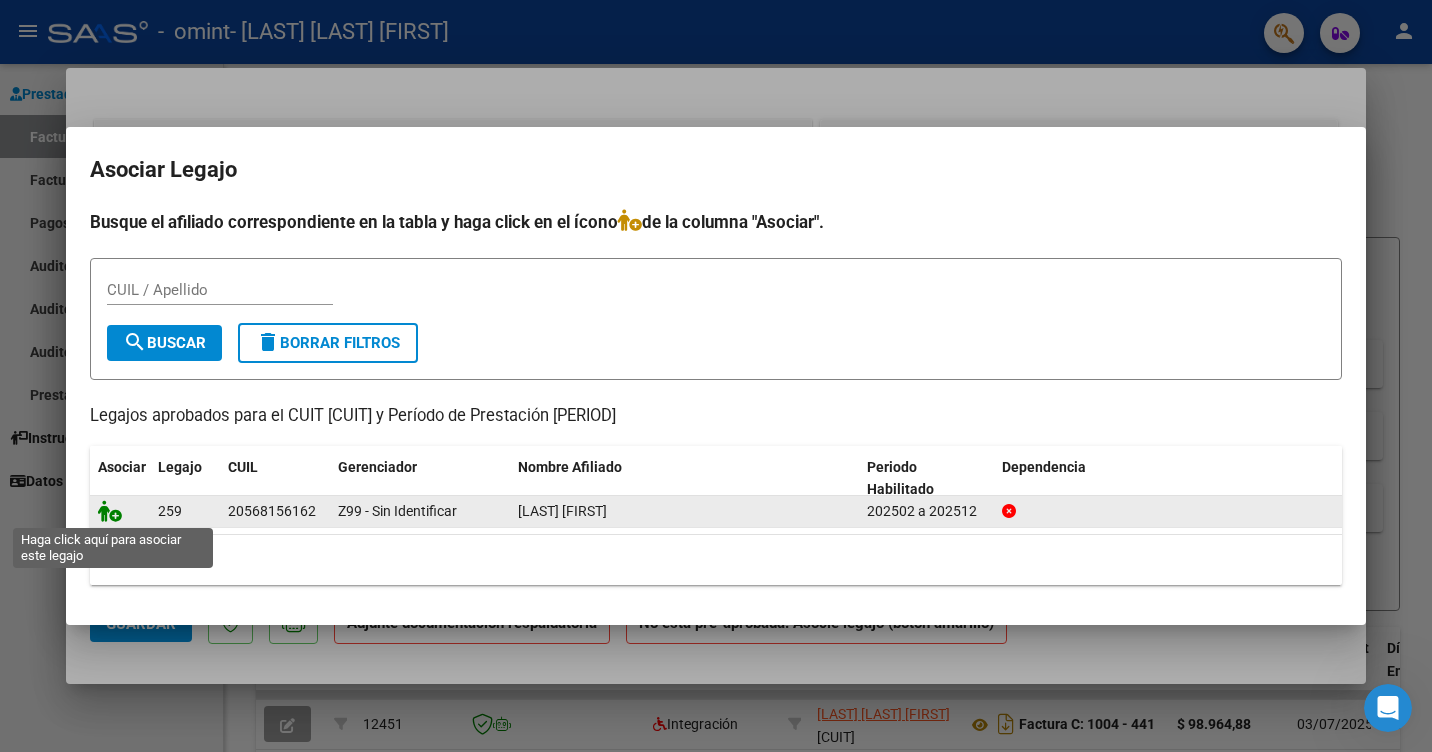 click 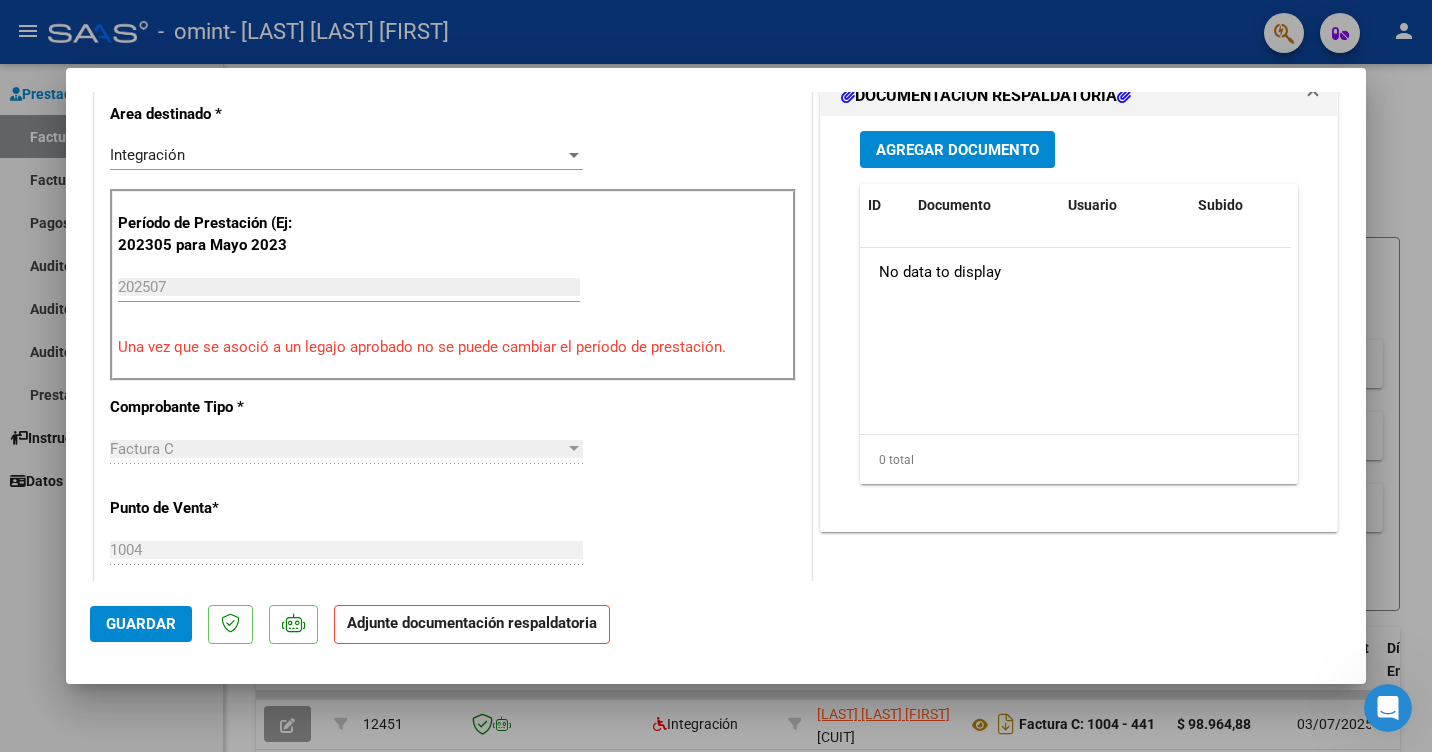 scroll, scrollTop: 400, scrollLeft: 0, axis: vertical 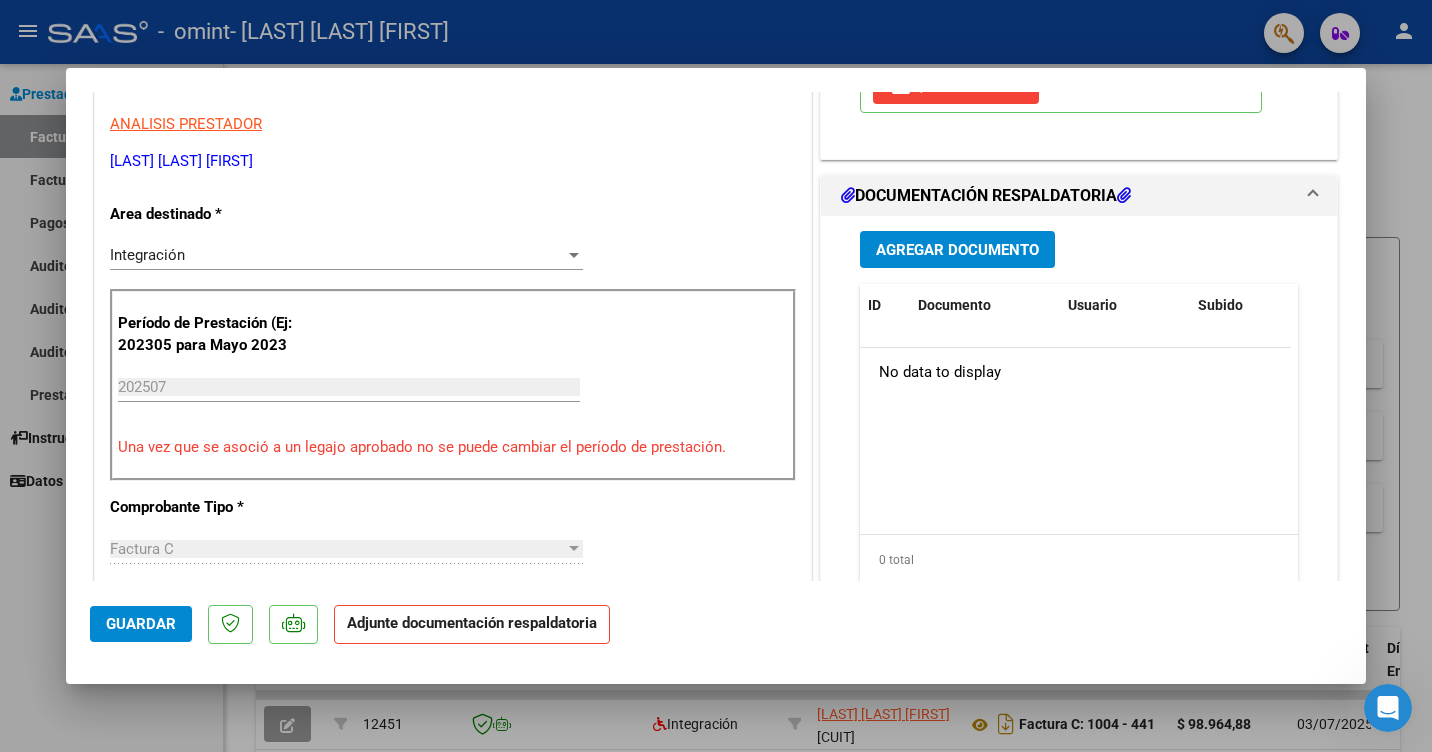 click on "Agregar Documento" at bounding box center [957, 250] 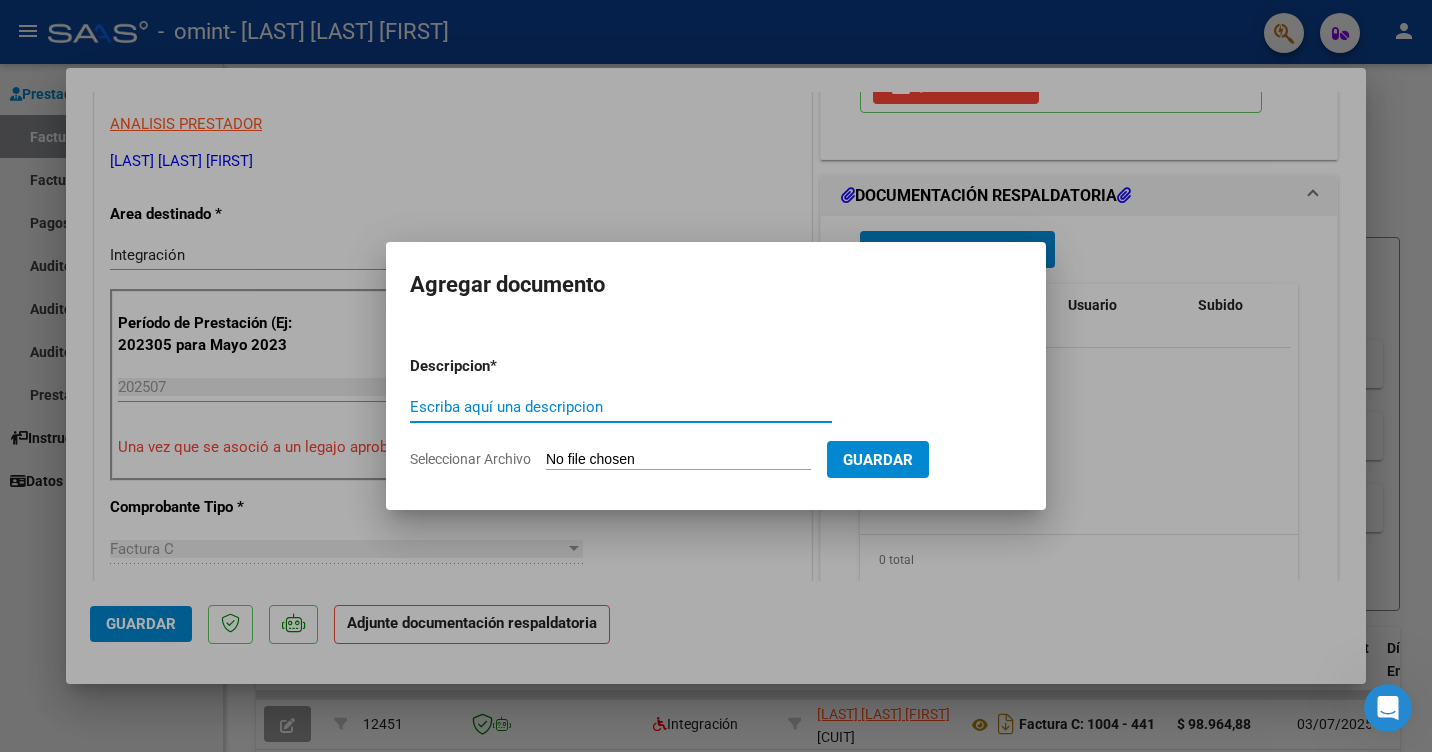click on "Escriba aquí una descripcion" at bounding box center [621, 407] 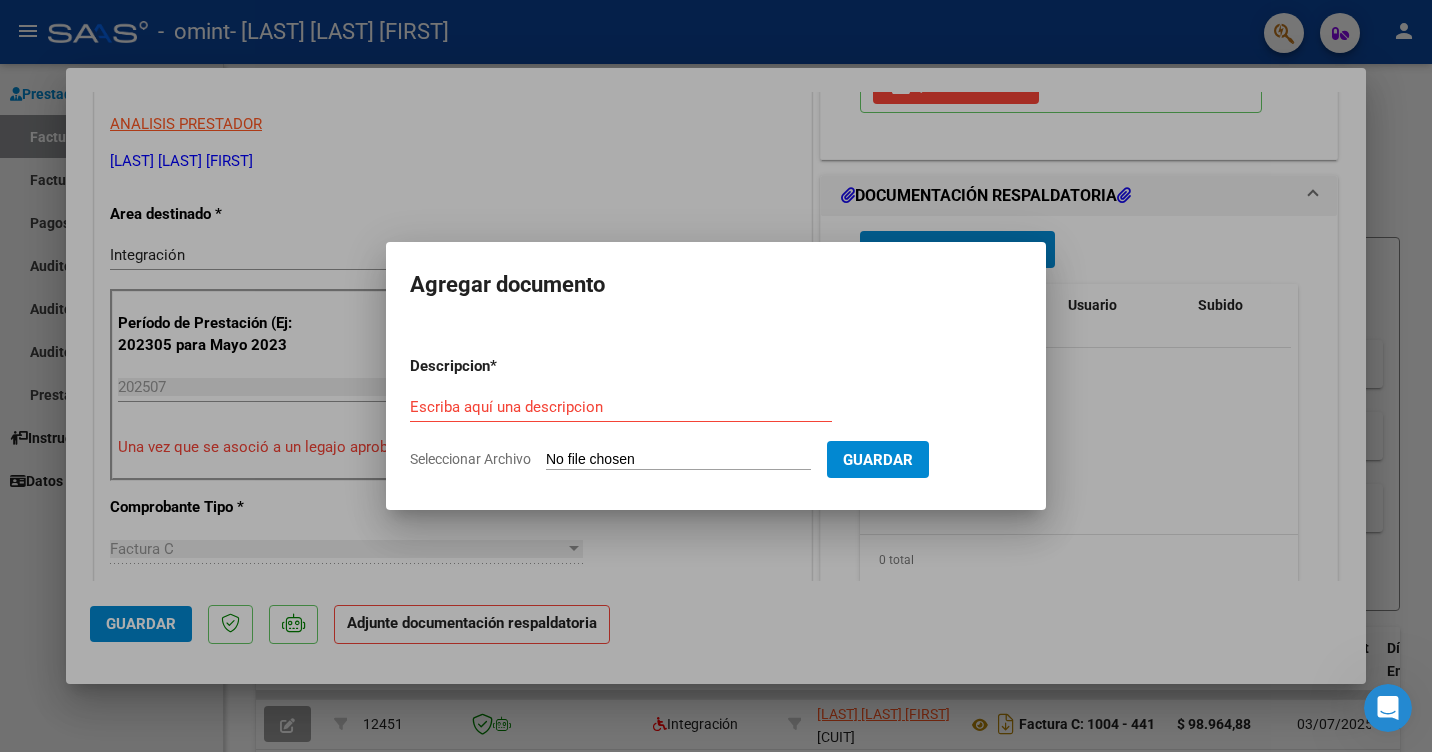 click on "Seleccionar Archivo" 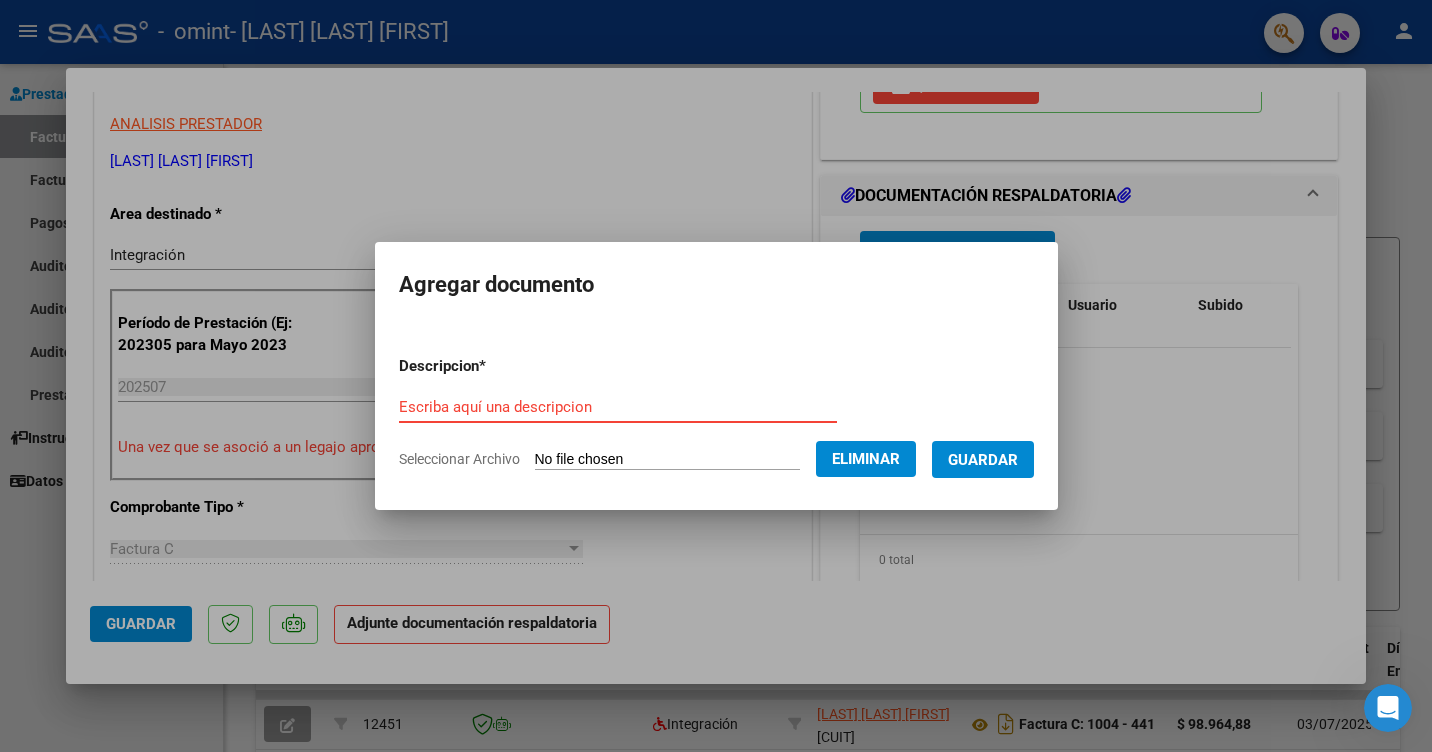click on "Escriba aquí una descripcion" at bounding box center (618, 407) 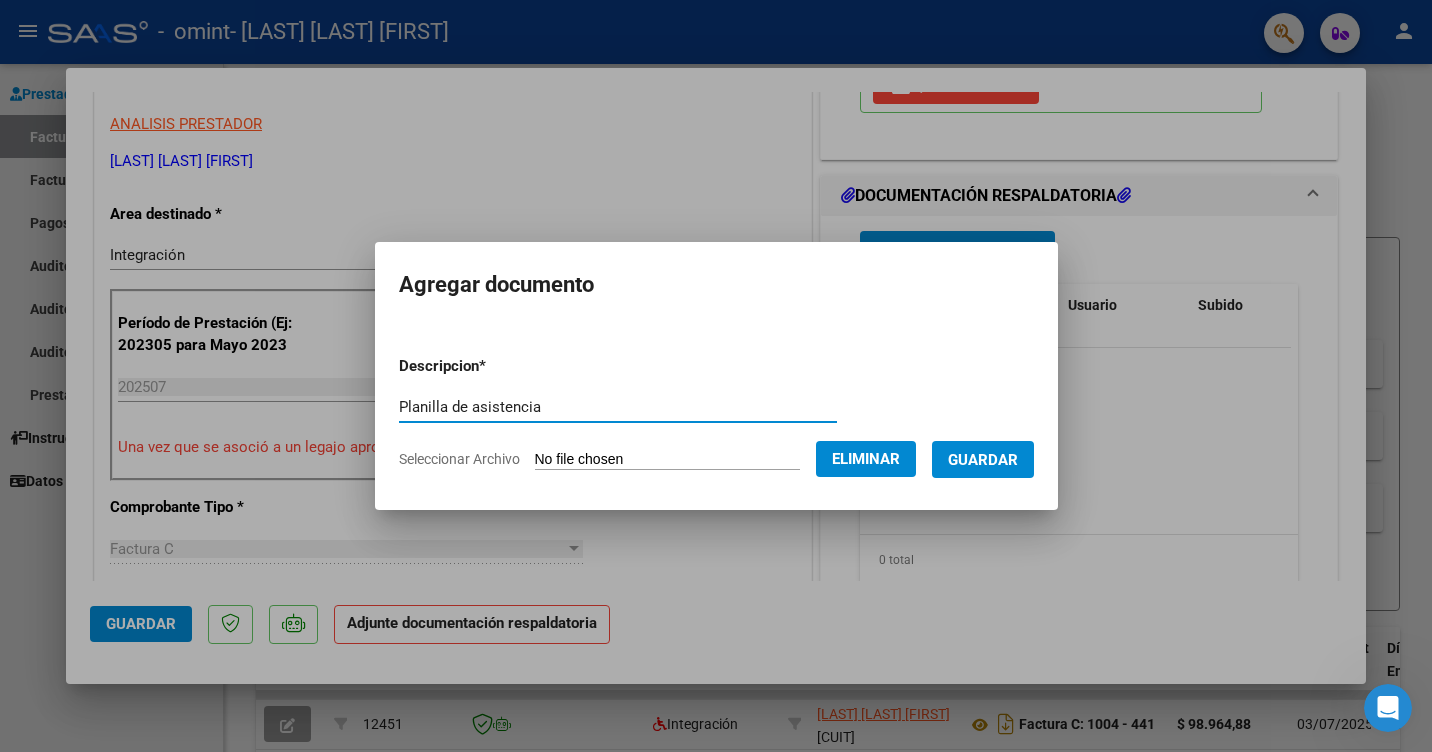 type on "Planilla de asistencia" 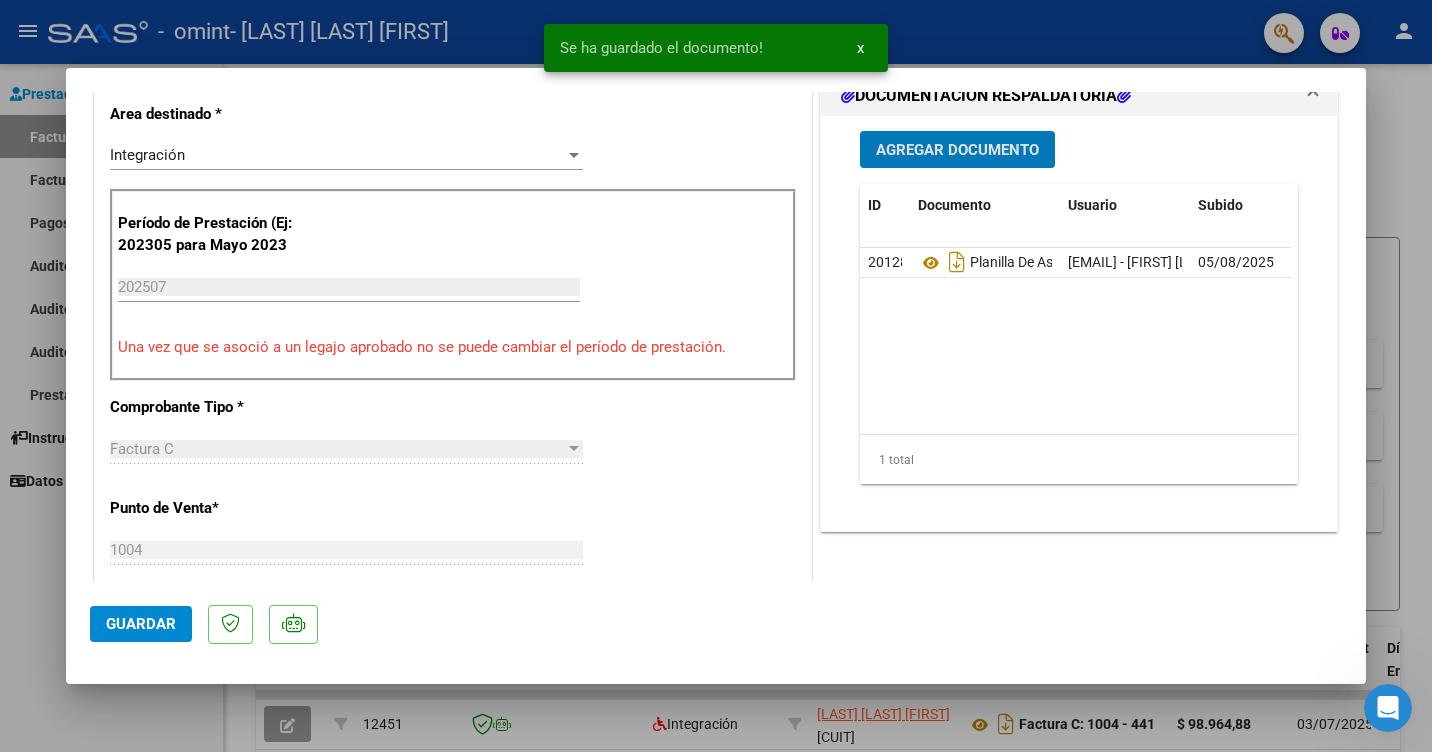 scroll, scrollTop: 400, scrollLeft: 0, axis: vertical 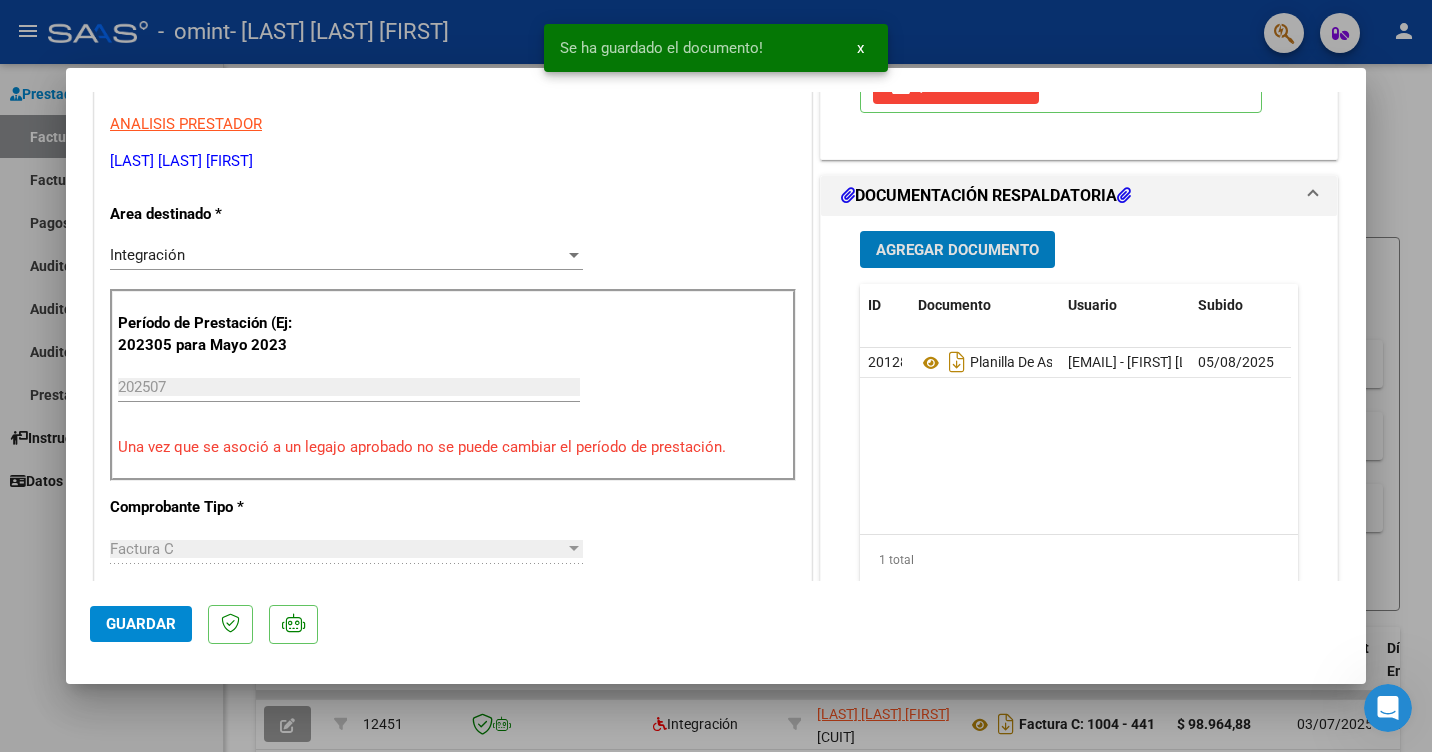 click on "Guardar" 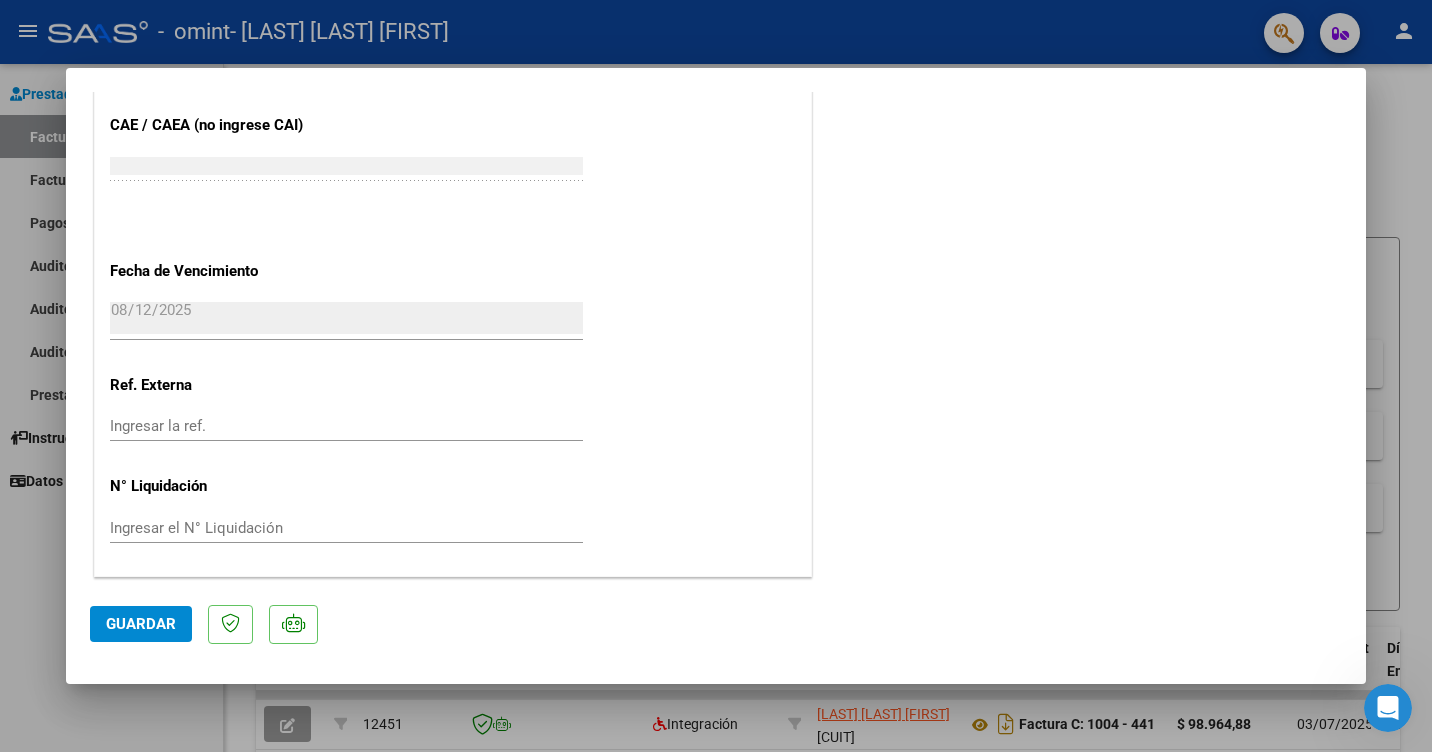 scroll, scrollTop: 1201, scrollLeft: 0, axis: vertical 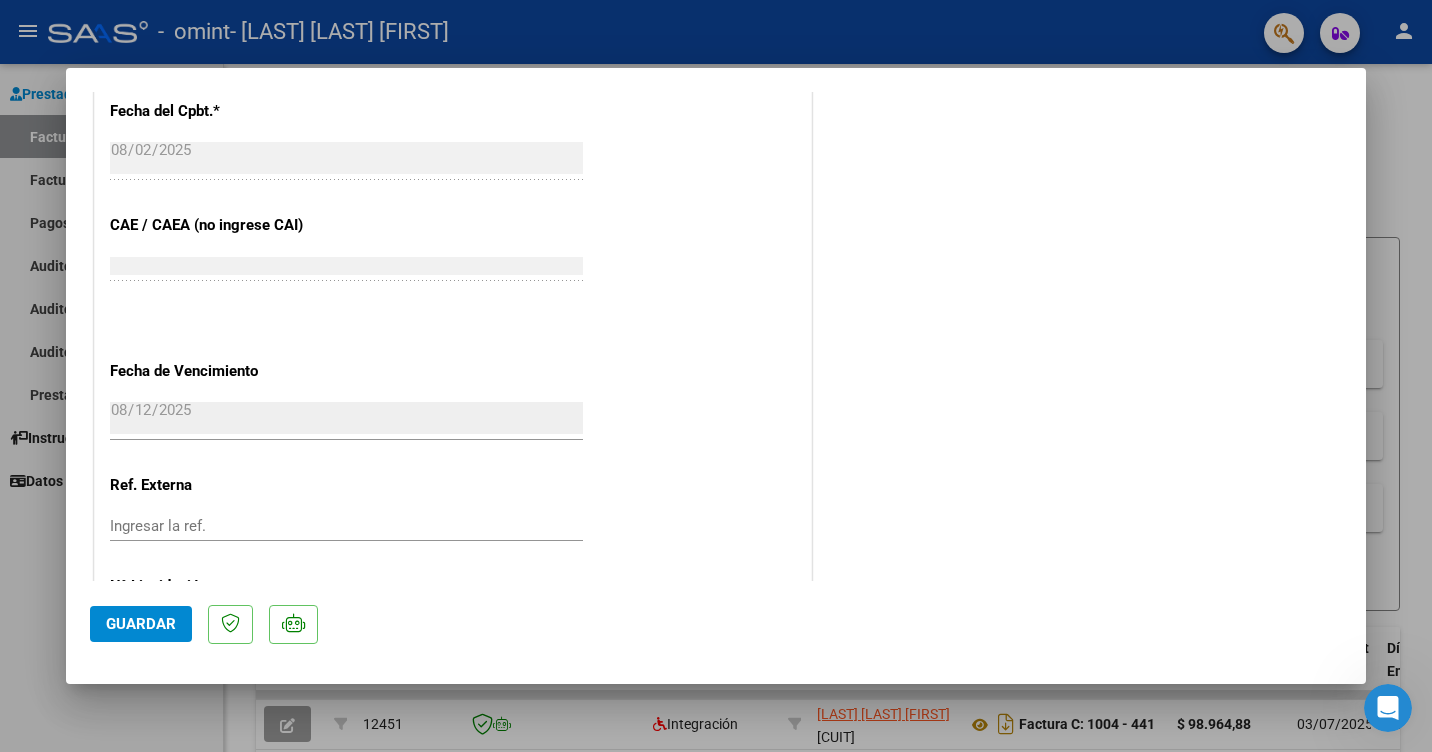 click at bounding box center [716, 376] 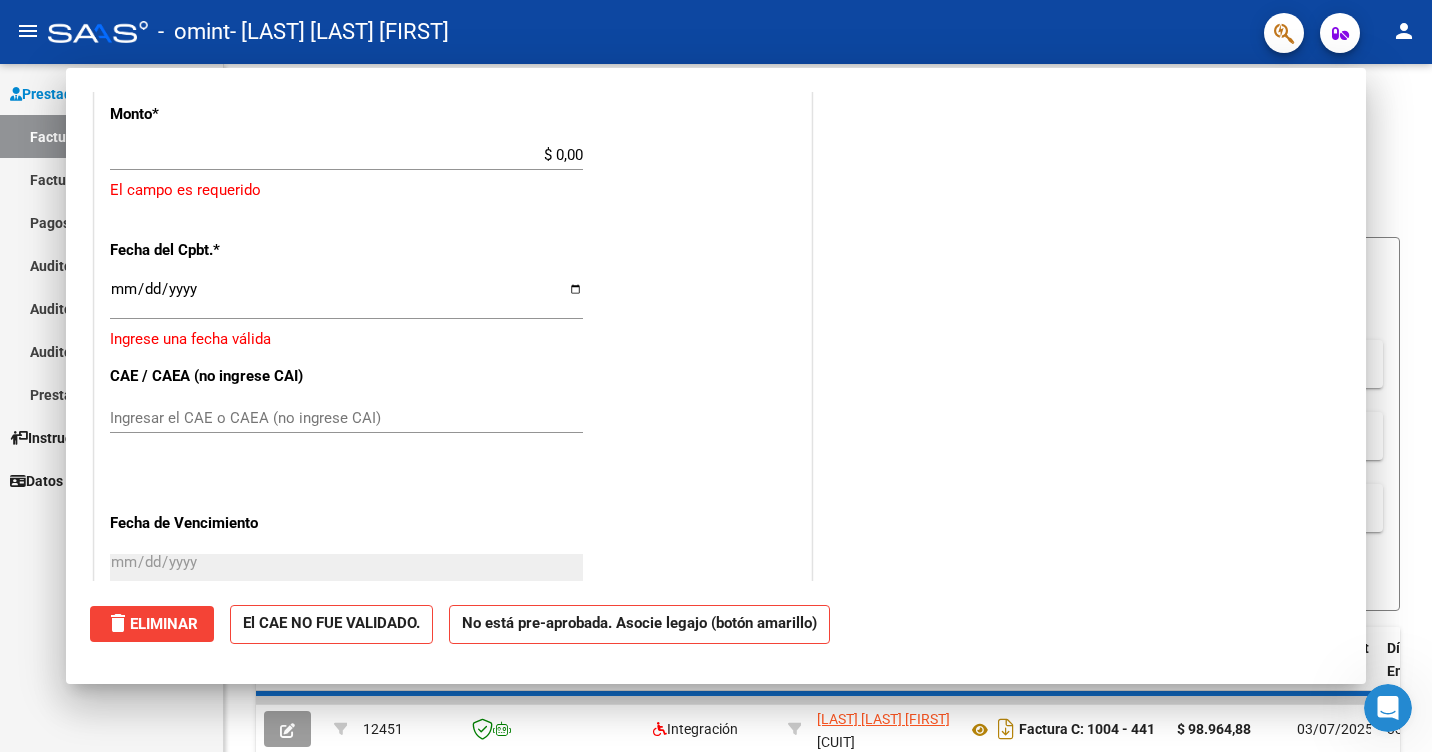 scroll, scrollTop: 1140, scrollLeft: 0, axis: vertical 